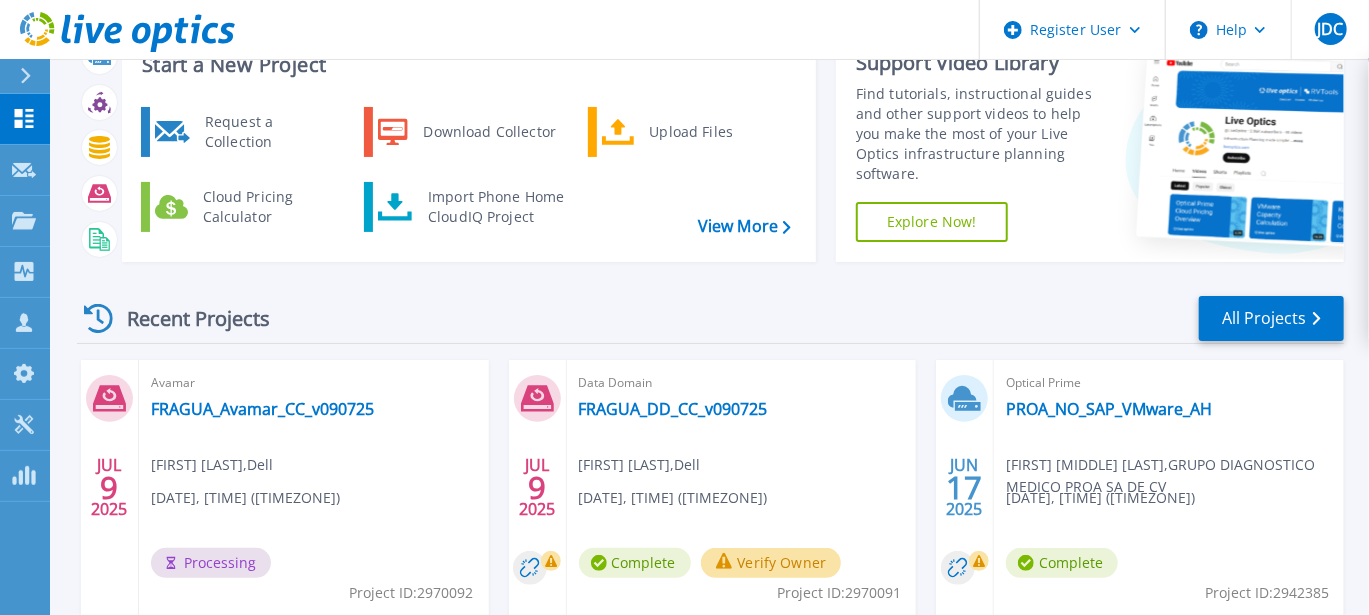 scroll, scrollTop: 200, scrollLeft: 0, axis: vertical 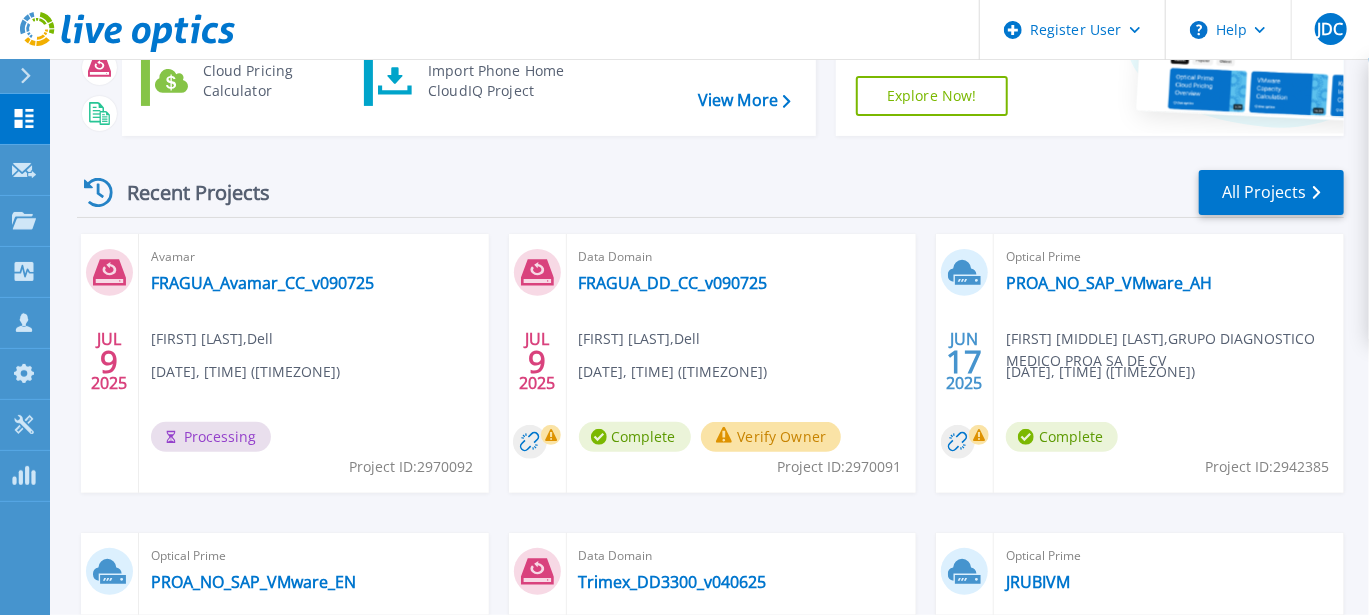 click on "Verify Owner" at bounding box center (771, 437) 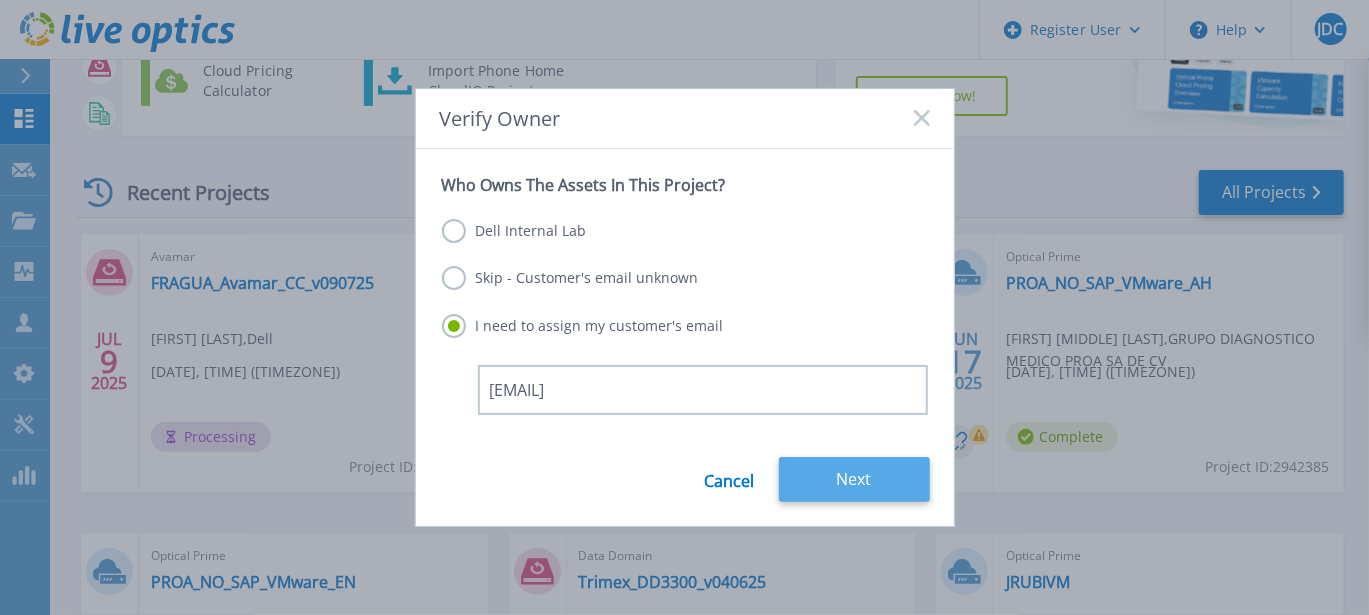 type on "cchulin@fragua.com.mx" 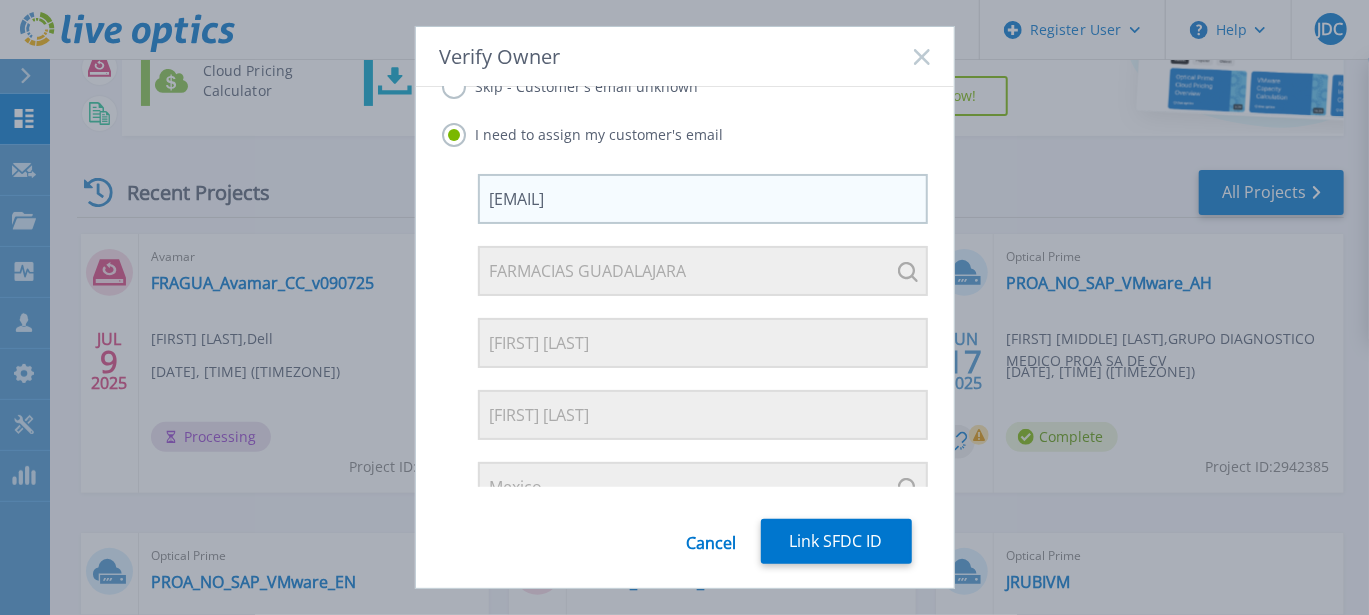 scroll, scrollTop: 149, scrollLeft: 0, axis: vertical 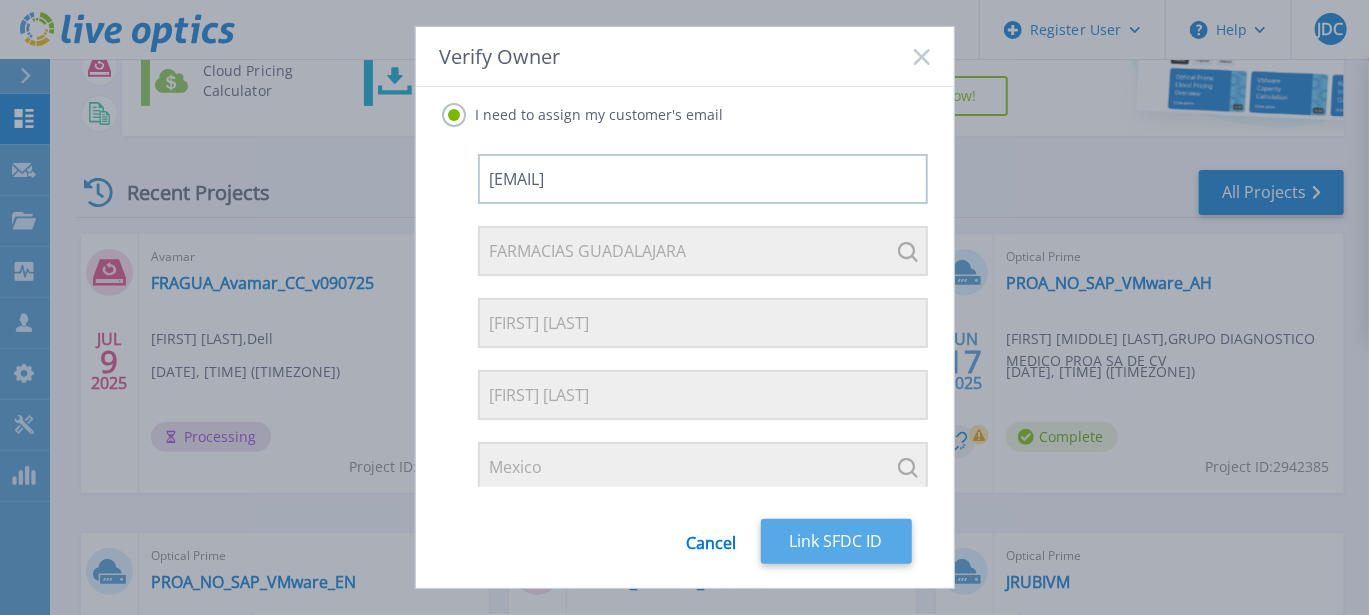 click on "Link SFDC ID" at bounding box center (836, 541) 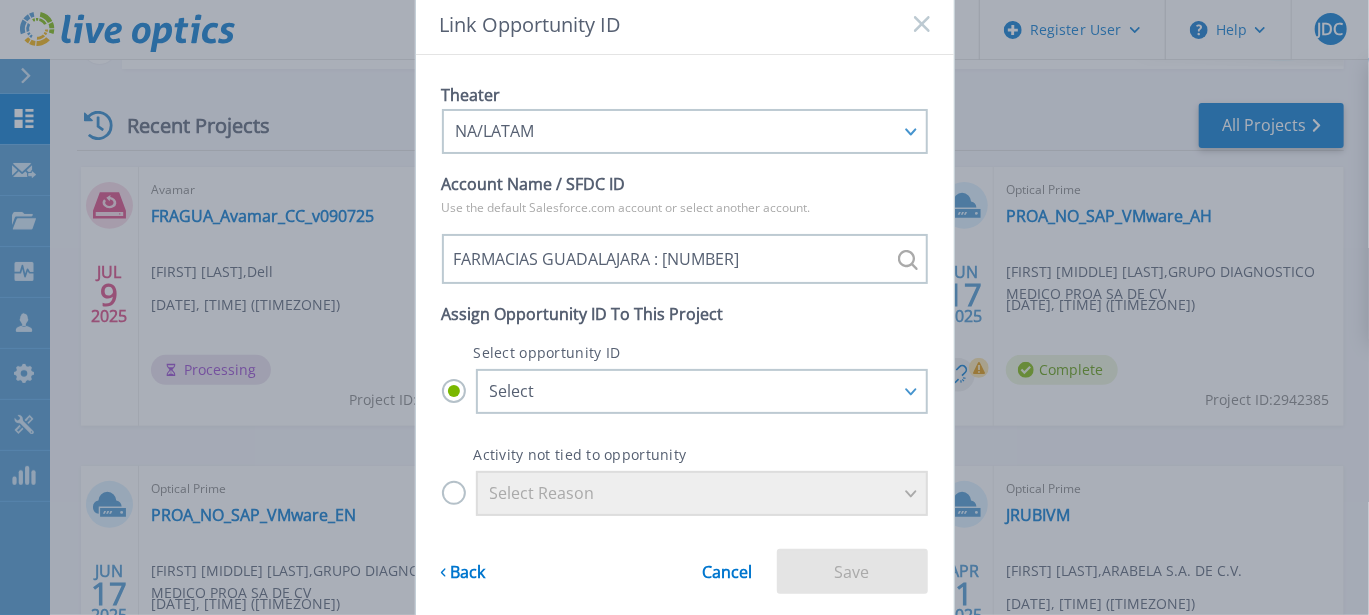 scroll, scrollTop: 299, scrollLeft: 0, axis: vertical 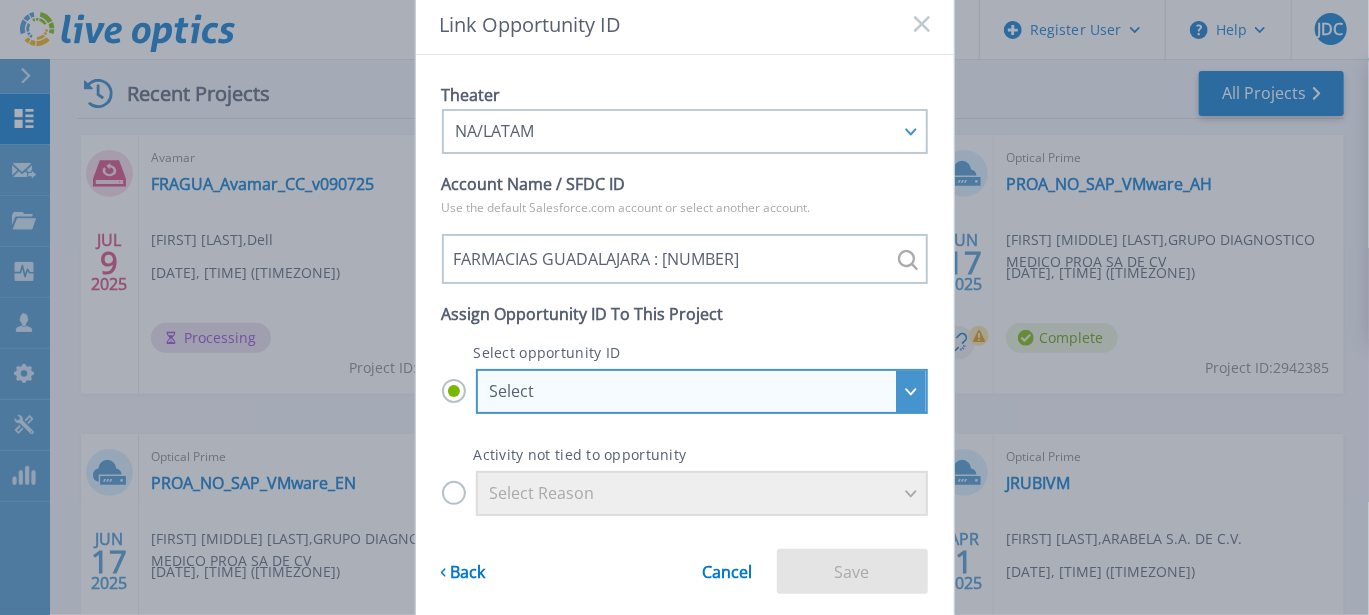 click on "Select" at bounding box center (702, 391) 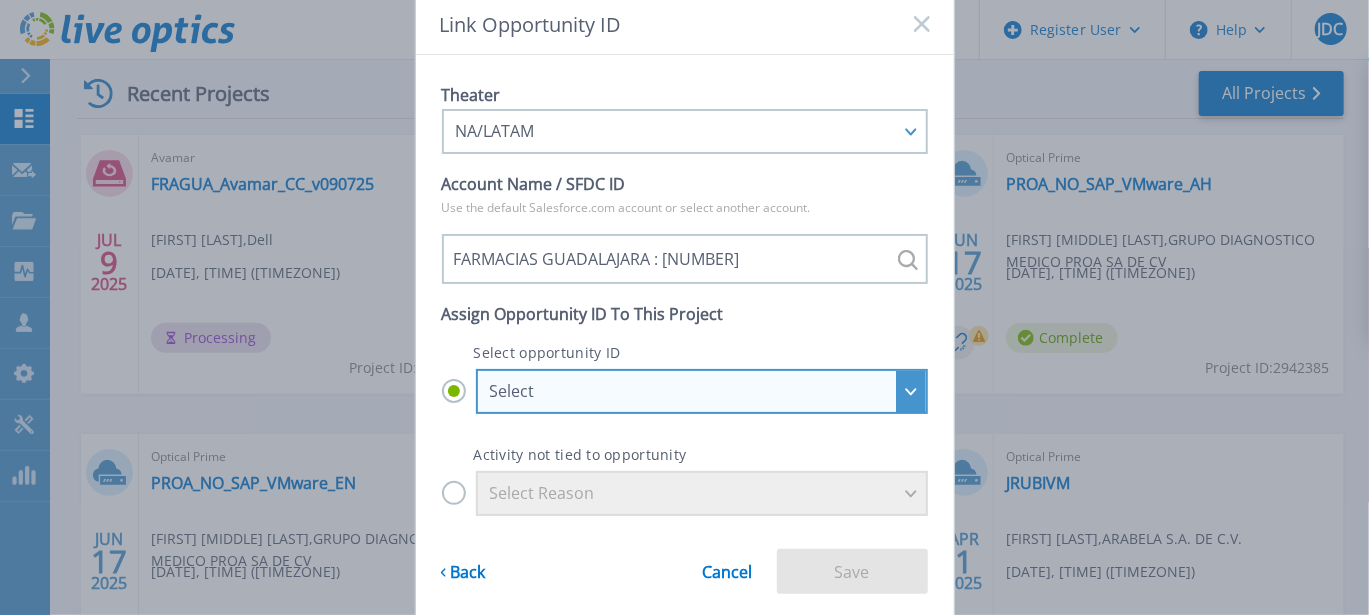 click on "Select Select FARMACIAS GUADALAJARA - ADA FRAGUA : 27615098 FARMACIAS GUADALAJARA - Atapa 1 Monitoreo y evaluación de ambiente de respaldos : 29102404 FARMACIAS GUADALAJARA - Etapa 2 Business Objetive Analysis : 29215957 FARMACIAS GUADALAJARA - Fragua Innovacion - Camiones/Logistica : 28977574 FARMACIAS GUADALAJARA - Innovación renovación Cloudera : 28828273 FARMACIAS GUADALAJARA - NativeEdge Fragua : 28698627 FARMACIAS GUADALAJARA - Nodo AI para Innovación Fragua : 29169880 FARMACIAS GUADALAJARA - Renovación Tecnológica Infra Equipos X86 - Multi Bid : 27002031 FARMACIAS GUADALAJARA - Servers Sucursales 2025 : 27869349 FARMACIAS GUADALAJARA - Servicios y licencias proyecto WS1 : 29137372 FARMACIAS GUADALAJARA - Tech Refresh - STO - VXRAIL : 29129312 FARMACIAS GUADALAJARA_310935789 : 29409758 FRAGUA - Red Hat APOS 21 - Para Cloudera : 28984345 ISG_APOS-FARMACIA GUADALAJARA_MX101440131_1724002871-ENT-EMC-FY26Q1-1 : 27989214 ISG_FARMACIAS GUADALAJARA_1804947642_CONNECTRIX_FY26Q2_08455282 : 29430286" at bounding box center [0, 0] 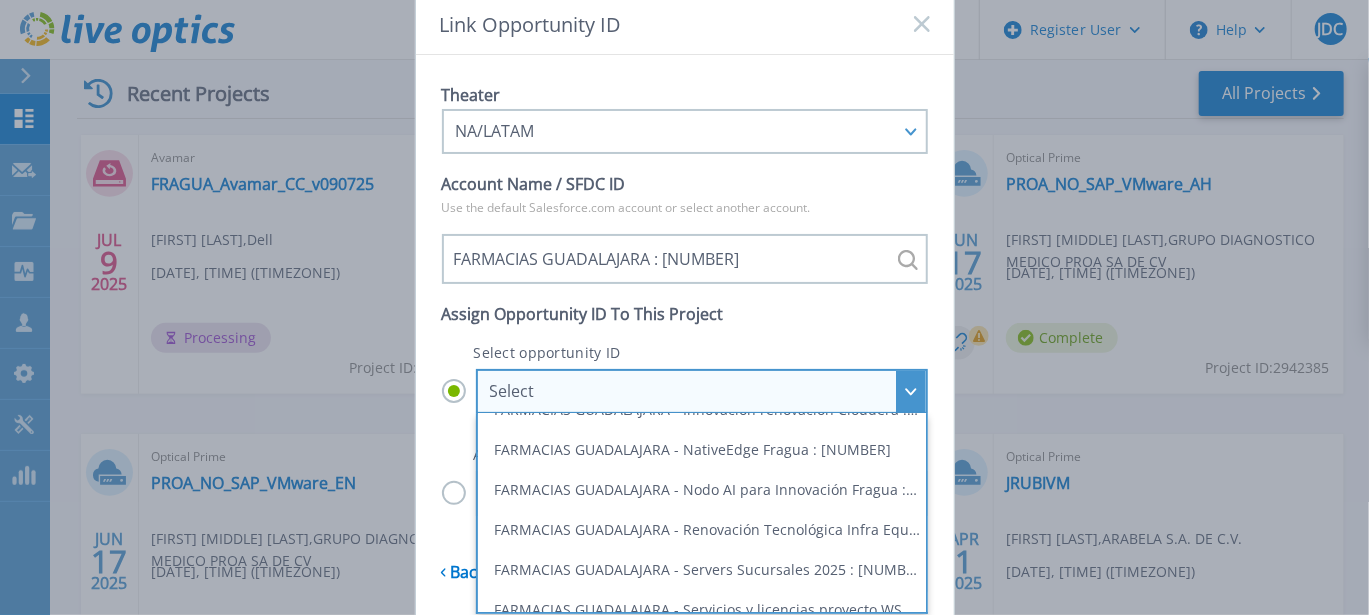 scroll, scrollTop: 239, scrollLeft: 0, axis: vertical 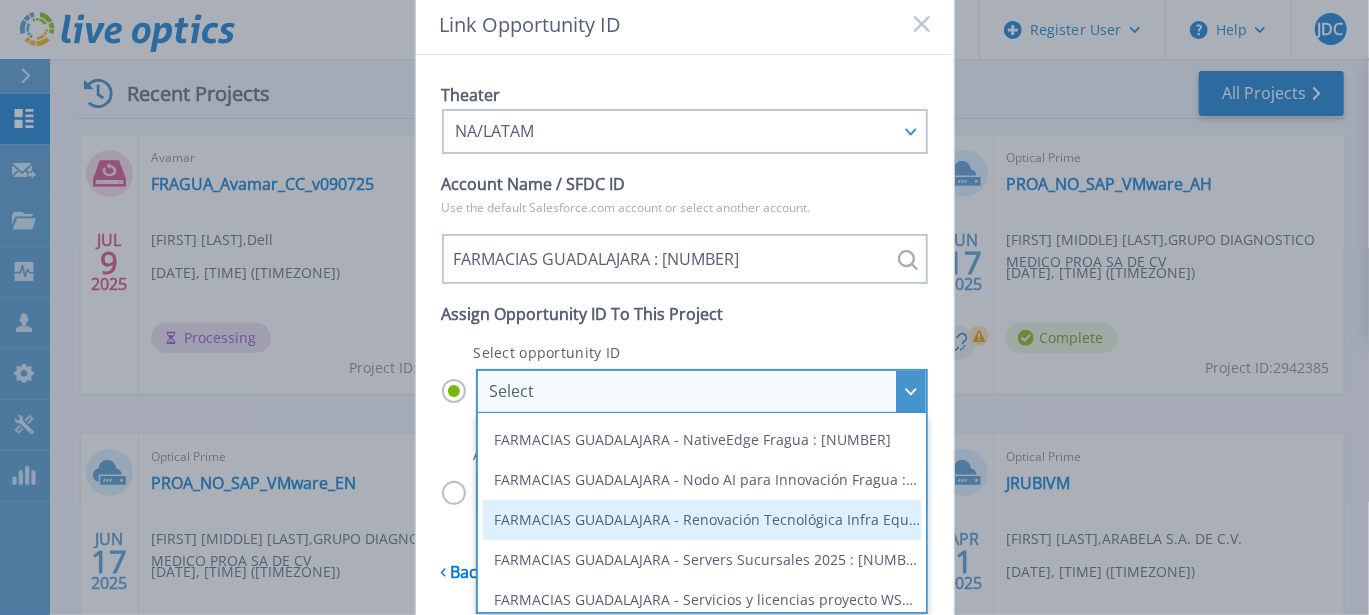 click on "FARMACIAS GUADALAJARA - Renovación Tecnológica Infra Equipos X86 - Multi Bid : 27002031" at bounding box center [702, 520] 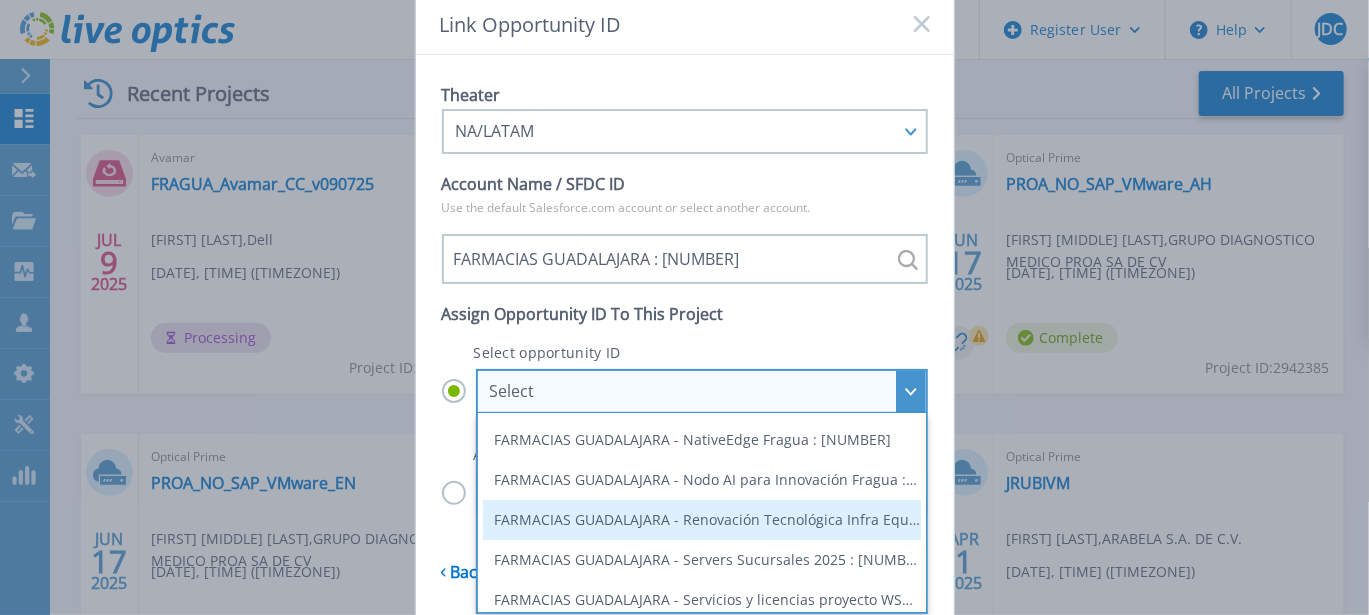 click on "Select Select FARMACIAS GUADALAJARA - ADA FRAGUA : 27615098 FARMACIAS GUADALAJARA - Atapa 1 Monitoreo y evaluación de ambiente de respaldos : 29102404 FARMACIAS GUADALAJARA - Etapa 2 Business Objetive Analysis : 29215957 FARMACIAS GUADALAJARA - Fragua Innovacion - Camiones/Logistica : 28977574 FARMACIAS GUADALAJARA - Innovación renovación Cloudera : 28828273 FARMACIAS GUADALAJARA - NativeEdge Fragua : 28698627 FARMACIAS GUADALAJARA - Nodo AI para Innovación Fragua : 29169880 FARMACIAS GUADALAJARA - Renovación Tecnológica Infra Equipos X86 - Multi Bid : 27002031 FARMACIAS GUADALAJARA - Servers Sucursales 2025 : 27869349 FARMACIAS GUADALAJARA - Servicios y licencias proyecto WS1 : 29137372 FARMACIAS GUADALAJARA - Tech Refresh - STO - VXRAIL : 29129312 FARMACIAS GUADALAJARA_310935789 : 29409758 FRAGUA - Red Hat APOS 21 - Para Cloudera : 28984345 ISG_APOS-FARMACIA GUADALAJARA_MX101440131_1724002871-ENT-EMC-FY26Q1-1 : 27989214 ISG_FARMACIAS GUADALAJARA_1804947642_CONNECTRIX_FY26Q2_08455282 : 29430286" at bounding box center (0, 0) 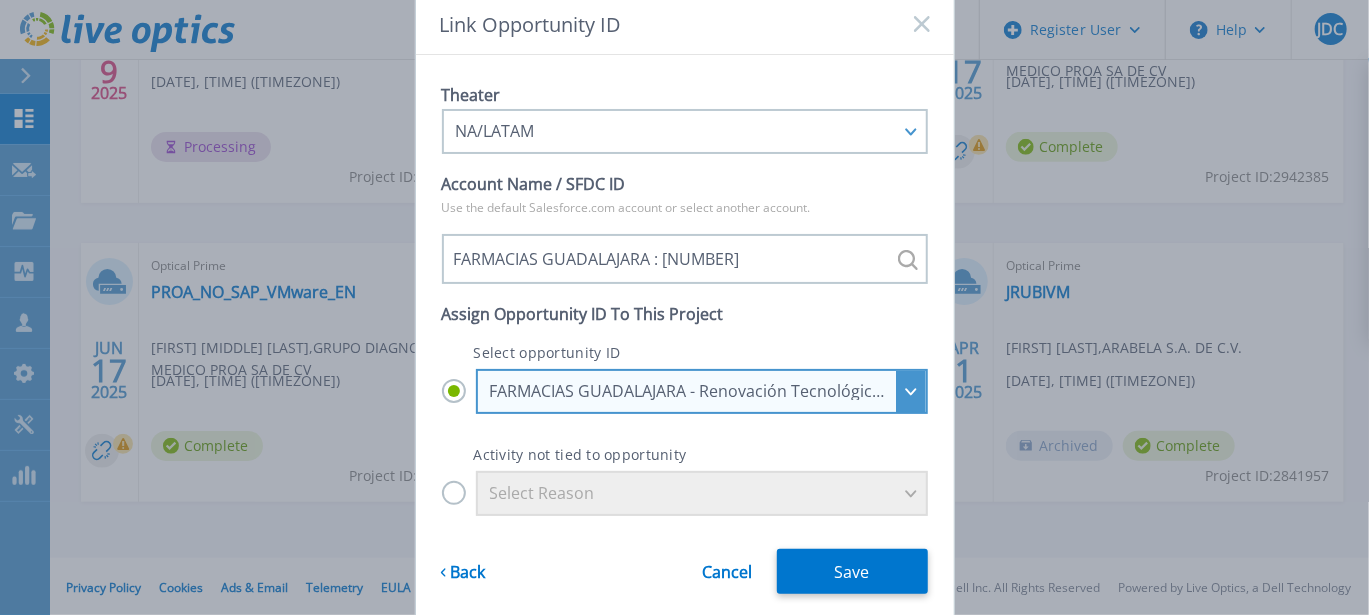 scroll, scrollTop: 492, scrollLeft: 0, axis: vertical 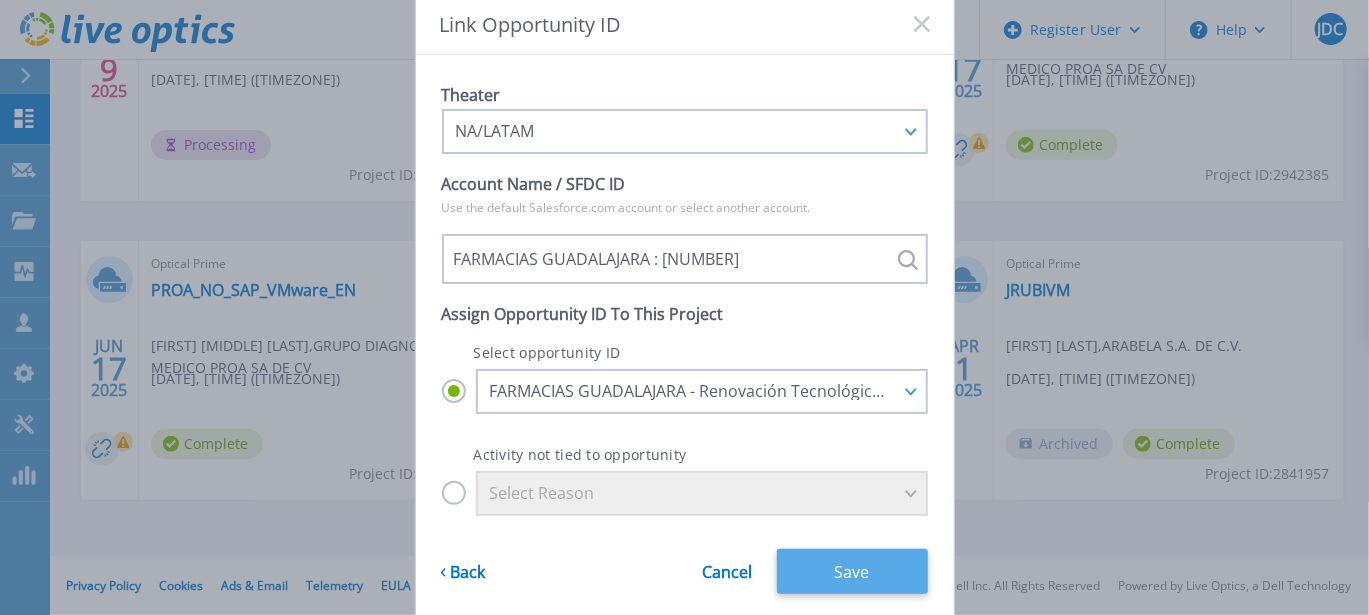 click on "Save" at bounding box center (852, 571) 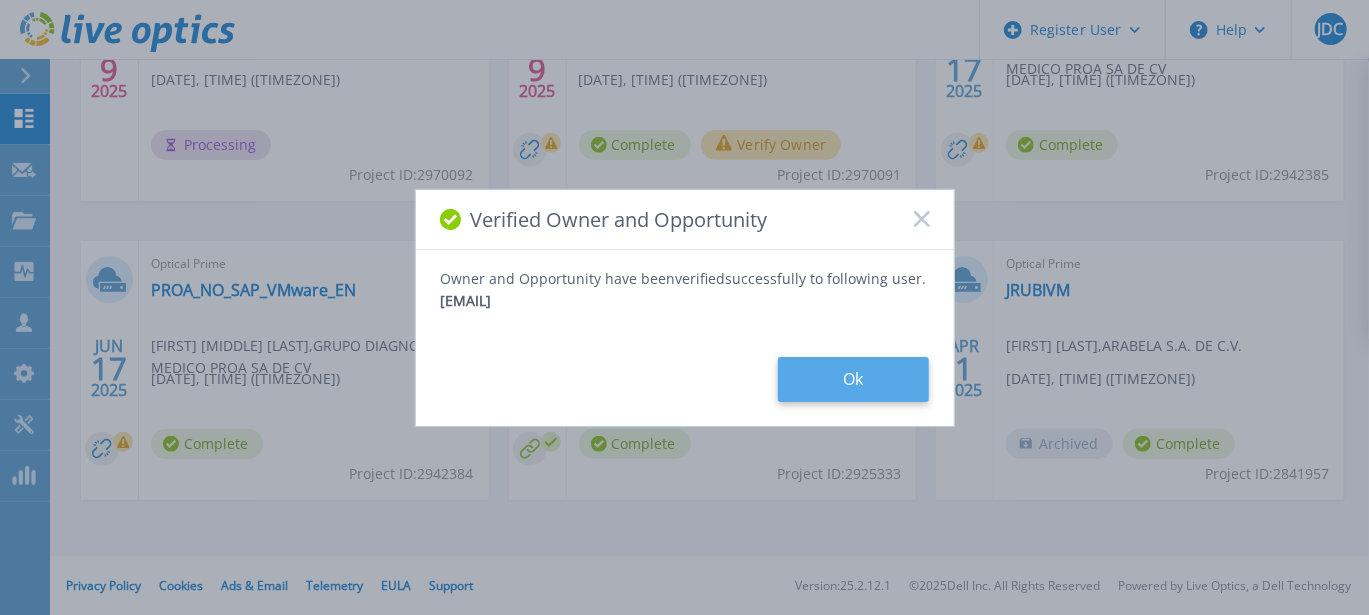 click on "Ok" at bounding box center [853, 379] 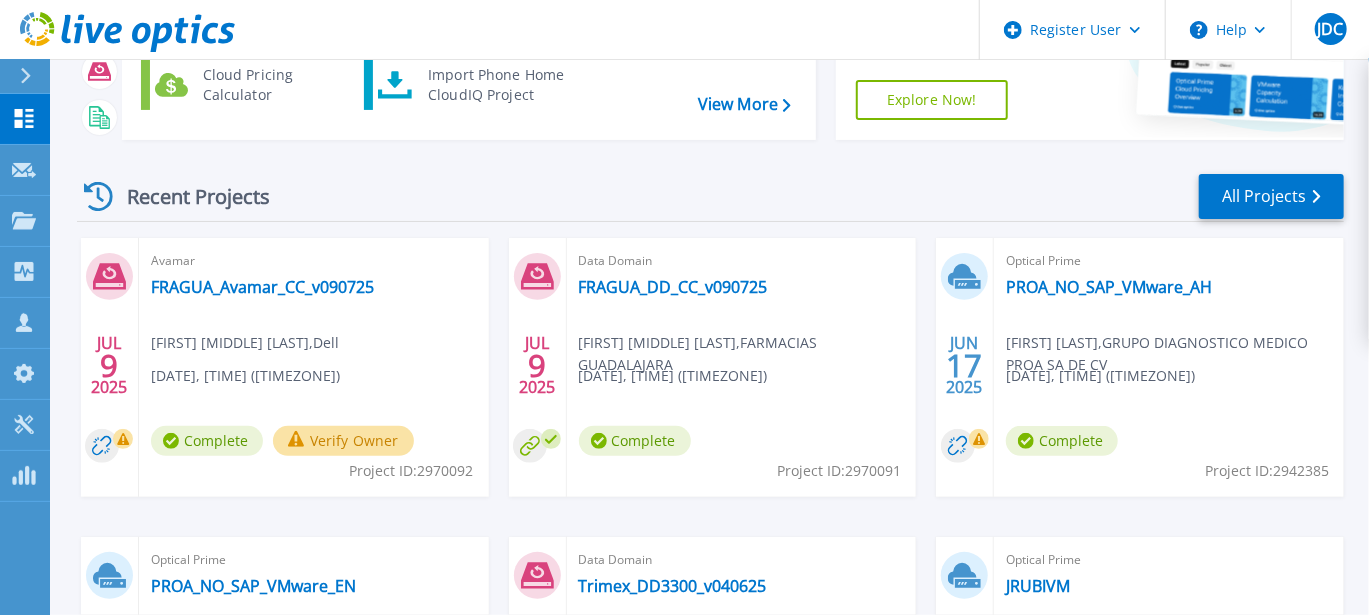 scroll, scrollTop: 299, scrollLeft: 0, axis: vertical 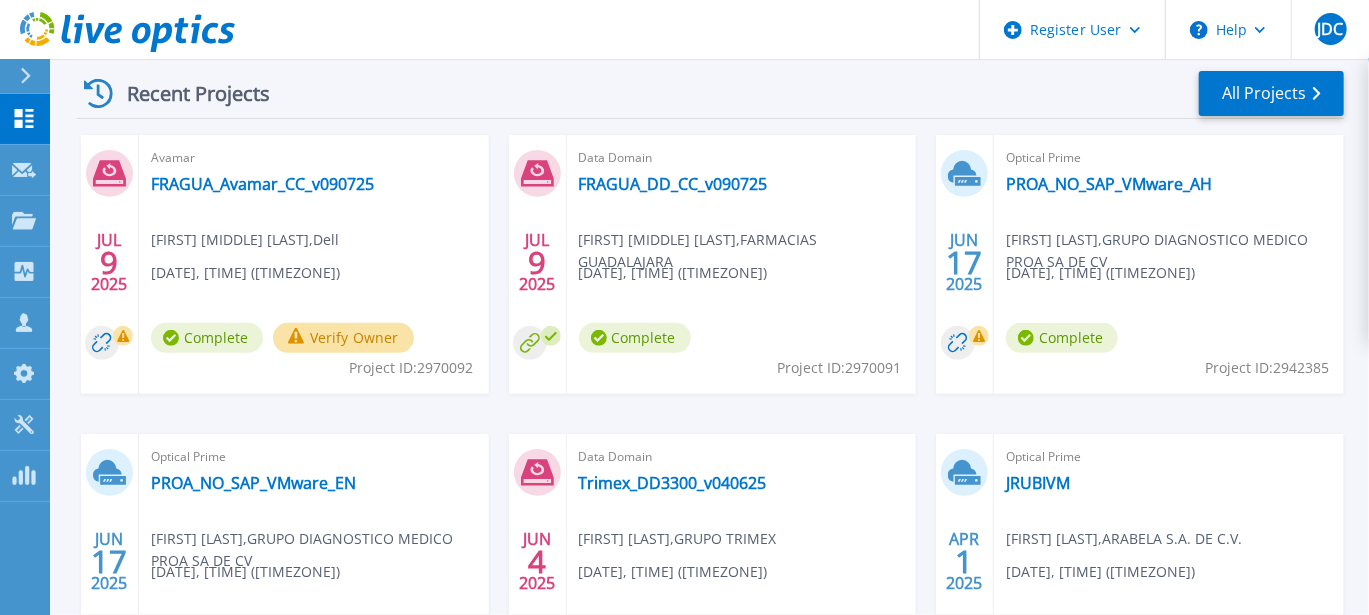 click on "Verify Owner" at bounding box center (343, 338) 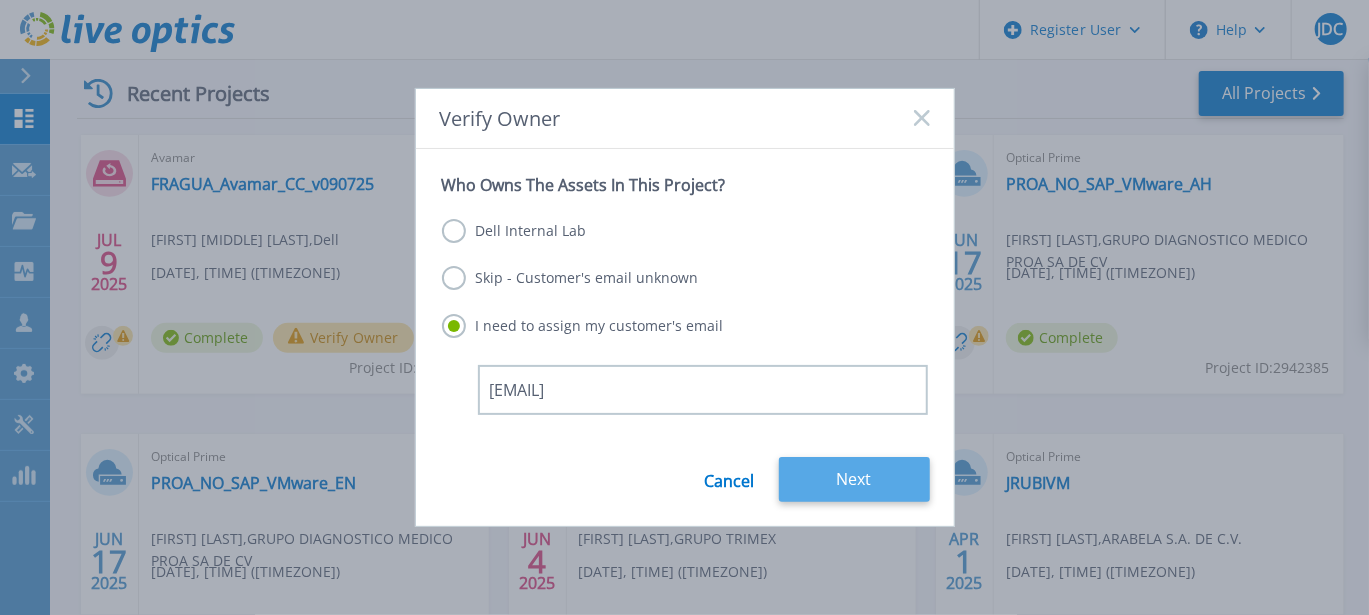 type on "[EMAIL]" 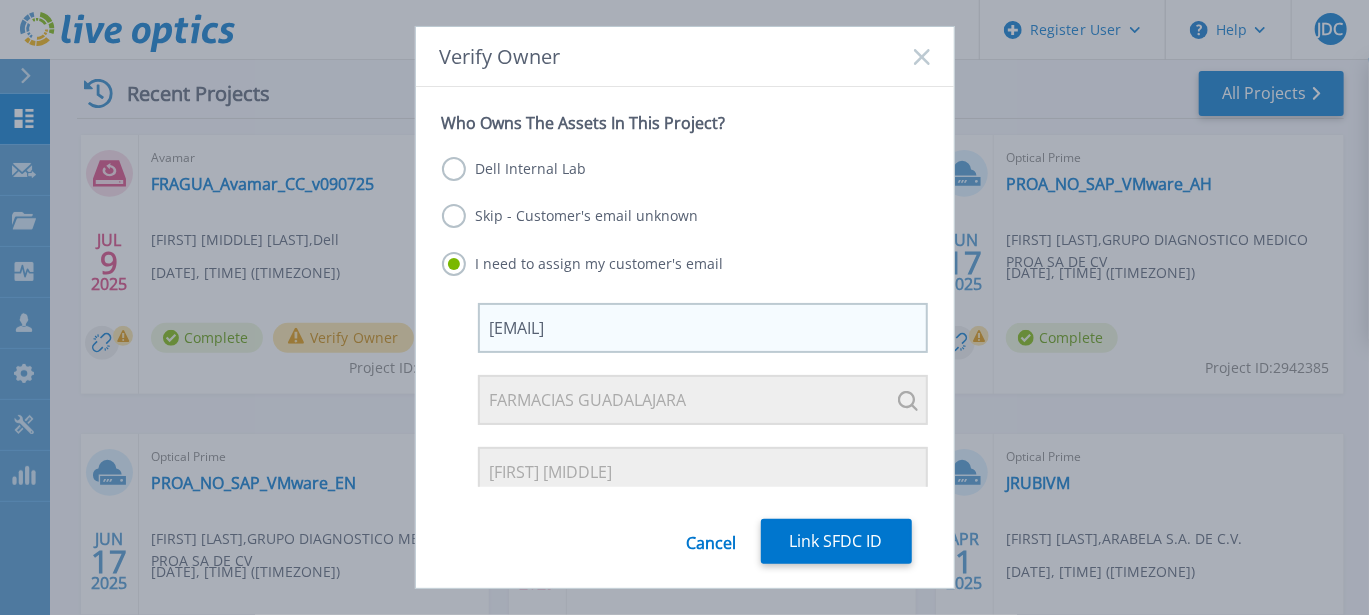 scroll, scrollTop: 149, scrollLeft: 0, axis: vertical 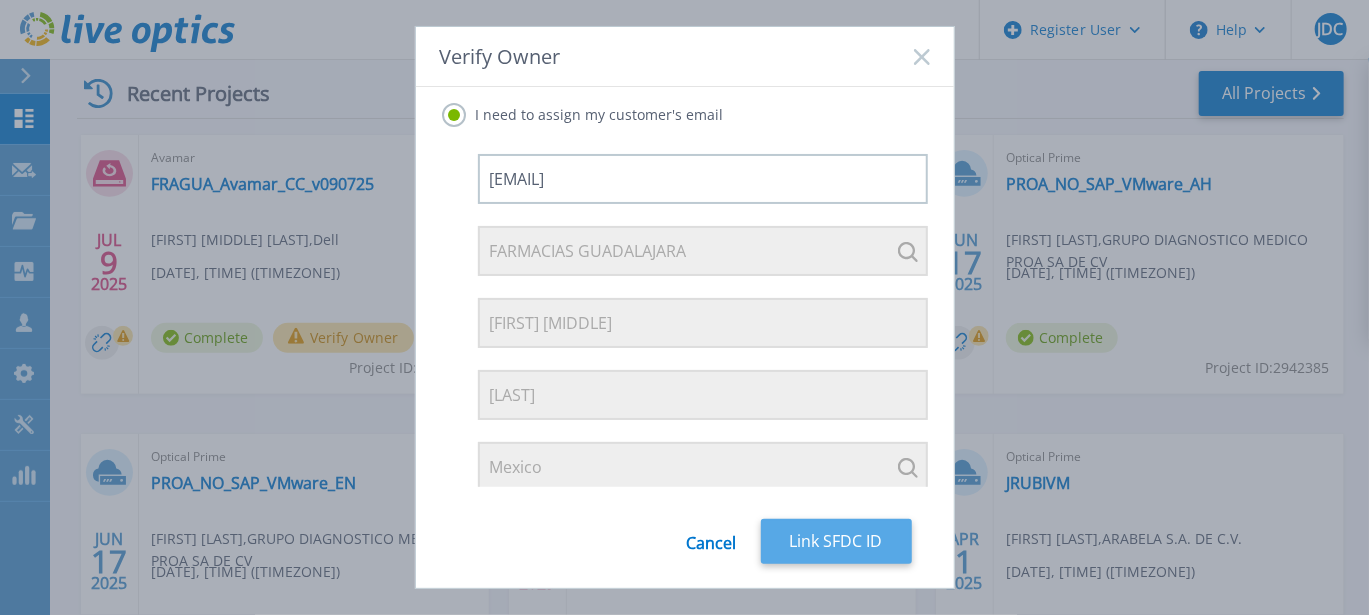 click on "Link SFDC ID" at bounding box center [836, 541] 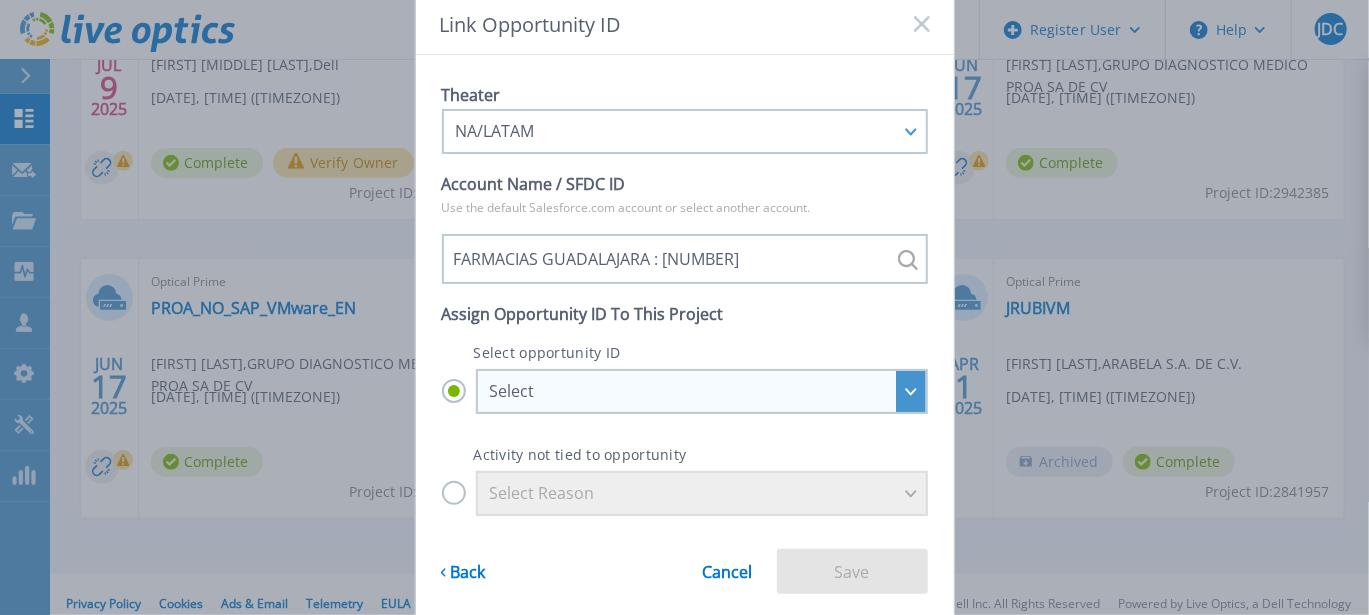 scroll, scrollTop: 492, scrollLeft: 0, axis: vertical 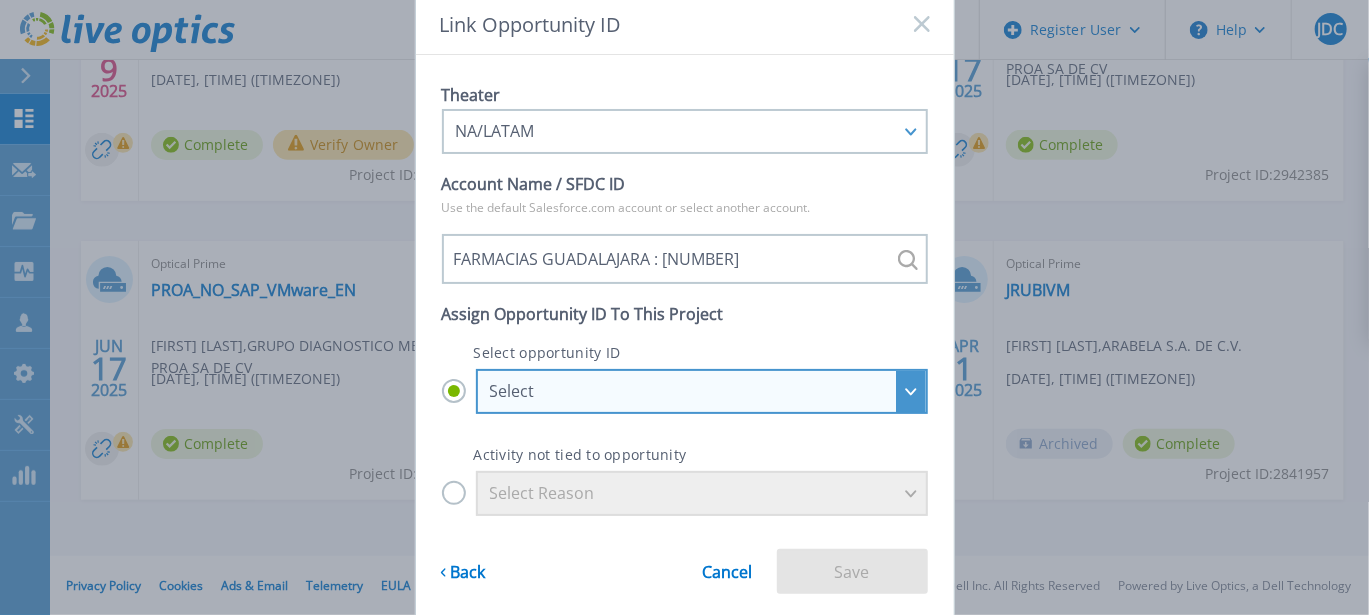click on "Select" at bounding box center (702, 391) 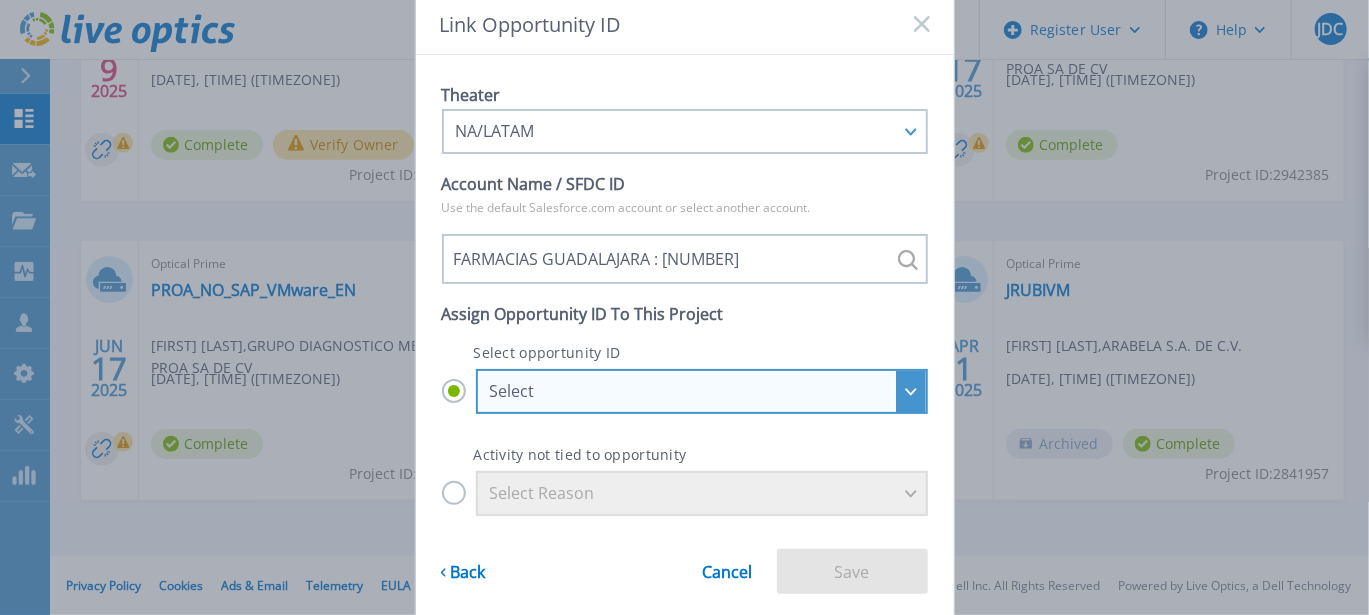 click on "Select Select FARMACIAS GUADALAJARA - ADA FRAGUA : 27615098 FARMACIAS GUADALAJARA - Atapa 1 Monitoreo y evaluación de ambiente de respaldos : 29102404 FARMACIAS GUADALAJARA - Etapa 2 Business Objetive Analysis : 29215957 FARMACIAS GUADALAJARA - Fragua Innovacion - Camiones/Logistica : 28977574 FARMACIAS GUADALAJARA - Innovación renovación Cloudera : 28828273 FARMACIAS GUADALAJARA - NativeEdge Fragua : 28698627 FARMACIAS GUADALAJARA - Nodo AI para Innovación Fragua : 29169880 FARMACIAS GUADALAJARA - Renovación Tecnológica Infra Equipos X86 - Multi Bid : 27002031 FARMACIAS GUADALAJARA - Servers Sucursales 2025 : 27869349 FARMACIAS GUADALAJARA - Servicios y licencias proyecto WS1 : 29137372 FARMACIAS GUADALAJARA - Tech Refresh - STO - VXRAIL : 29129312 FARMACIAS GUADALAJARA_310935789 : 29409758 FRAGUA - Red Hat APOS 21 - Para Cloudera : 28984345 ISG_APOS-FARMACIA GUADALAJARA_MX101440131_1724002871-ENT-EMC-FY26Q1-1 : 27989214 ISG_FARMACIAS GUADALAJARA_1804947642_CONNECTRIX_FY26Q2_08455282 : 29430286" at bounding box center (0, 0) 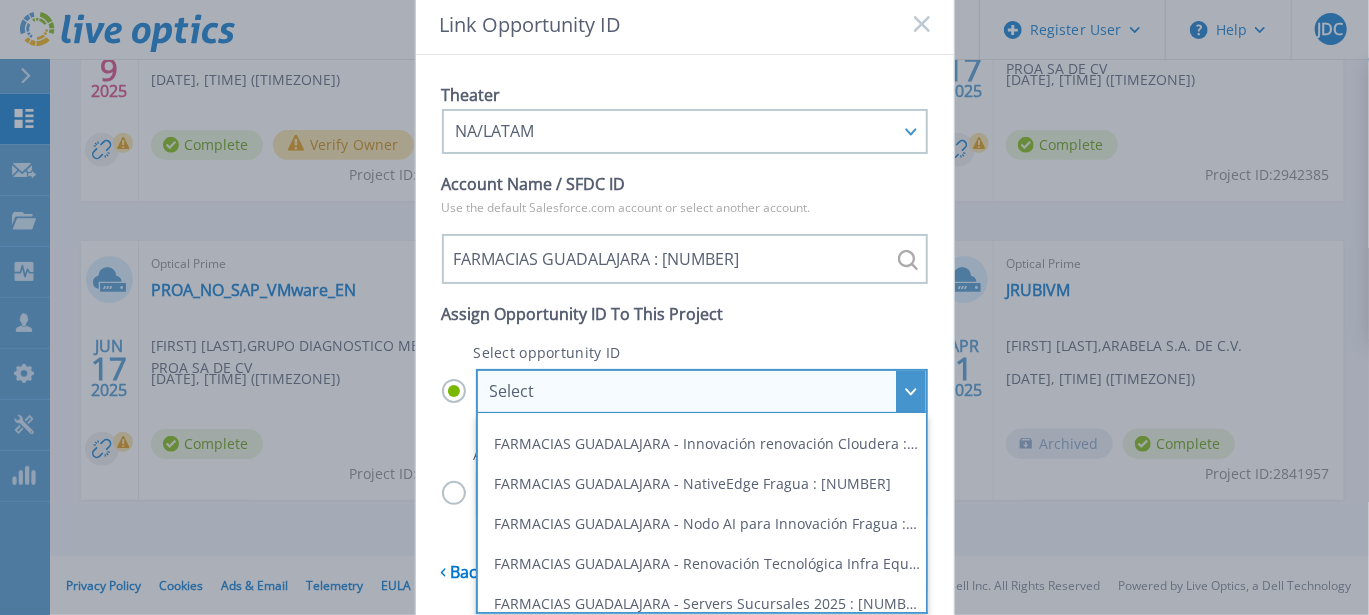 scroll, scrollTop: 200, scrollLeft: 0, axis: vertical 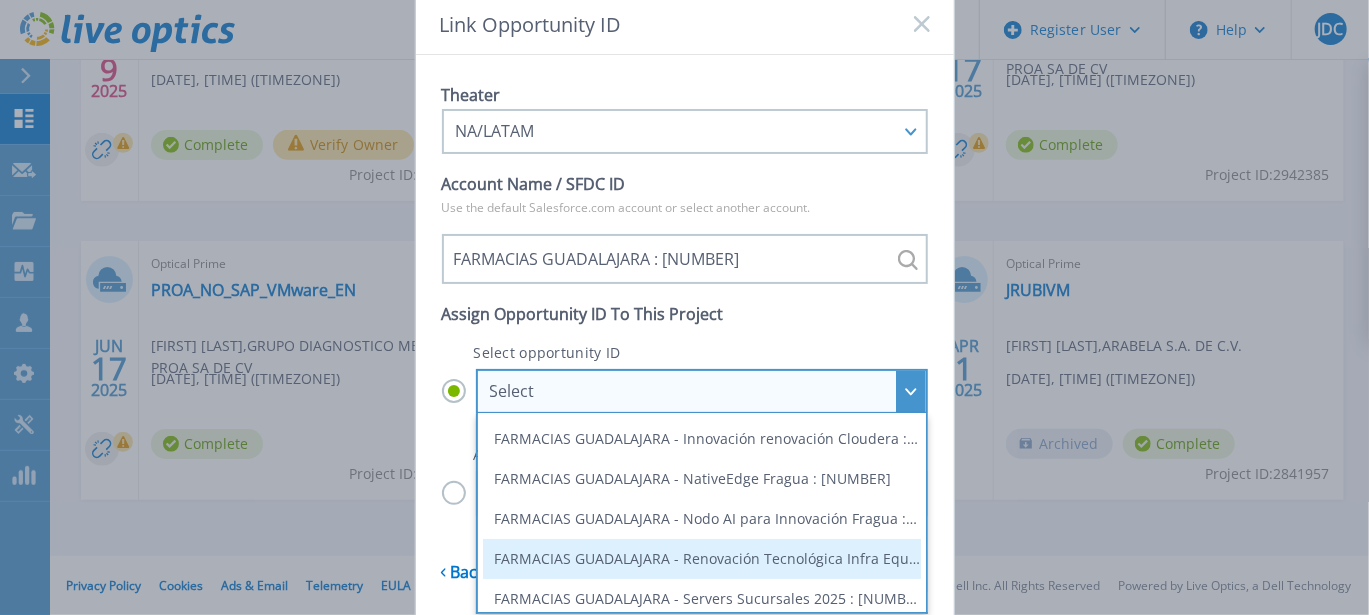 click on "FARMACIAS GUADALAJARA - Renovación Tecnológica Infra Equipos X86 - Multi Bid : 27002031" at bounding box center [702, 559] 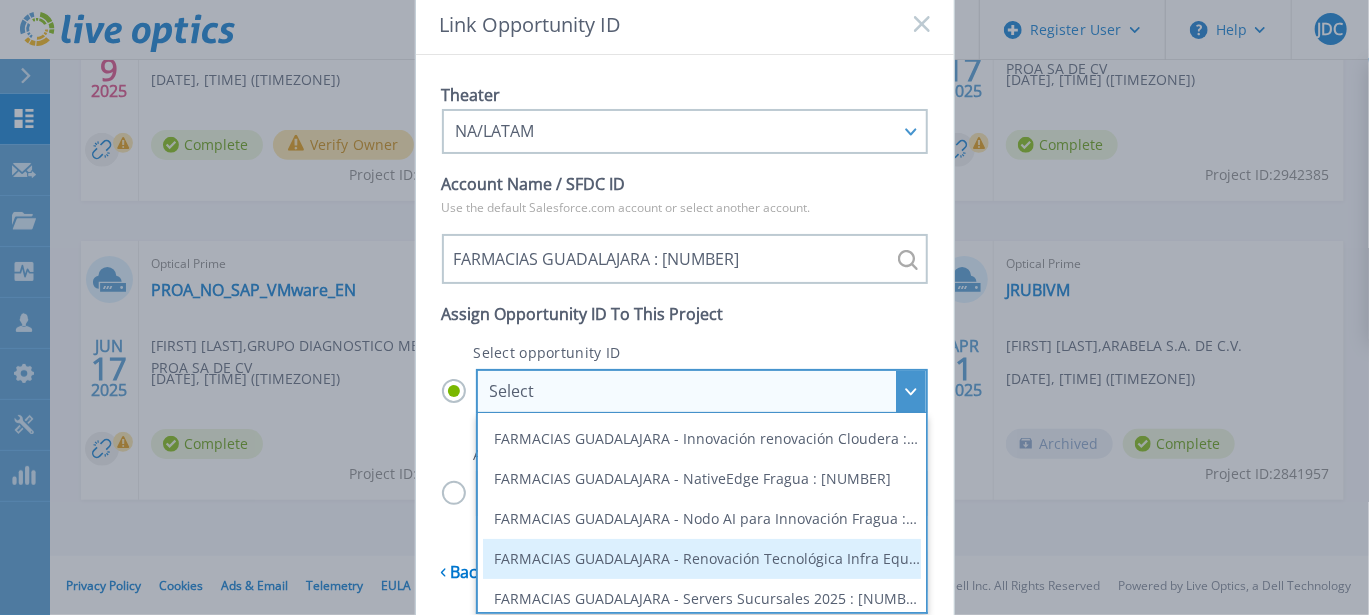 click on "Select Select FARMACIAS GUADALAJARA - ADA FRAGUA : 27615098 FARMACIAS GUADALAJARA - Atapa 1 Monitoreo y evaluación de ambiente de respaldos : 29102404 FARMACIAS GUADALAJARA - Etapa 2 Business Objetive Analysis : 29215957 FARMACIAS GUADALAJARA - Fragua Innovacion - Camiones/Logistica : 28977574 FARMACIAS GUADALAJARA - Innovación renovación Cloudera : 28828273 FARMACIAS GUADALAJARA - NativeEdge Fragua : 28698627 FARMACIAS GUADALAJARA - Nodo AI para Innovación Fragua : 29169880 FARMACIAS GUADALAJARA - Renovación Tecnológica Infra Equipos X86 - Multi Bid : 27002031 FARMACIAS GUADALAJARA - Servers Sucursales 2025 : 27869349 FARMACIAS GUADALAJARA - Servicios y licencias proyecto WS1 : 29137372 FARMACIAS GUADALAJARA - Tech Refresh - STO - VXRAIL : 29129312 FARMACIAS GUADALAJARA_310935789 : 29409758 FRAGUA - Red Hat APOS 21 - Para Cloudera : 28984345 ISG_APOS-FARMACIA GUADALAJARA_MX101440131_1724002871-ENT-EMC-FY26Q1-1 : 27989214 ISG_FARMACIAS GUADALAJARA_1804947642_CONNECTRIX_FY26Q2_08455282 : 29430286" at bounding box center (0, 0) 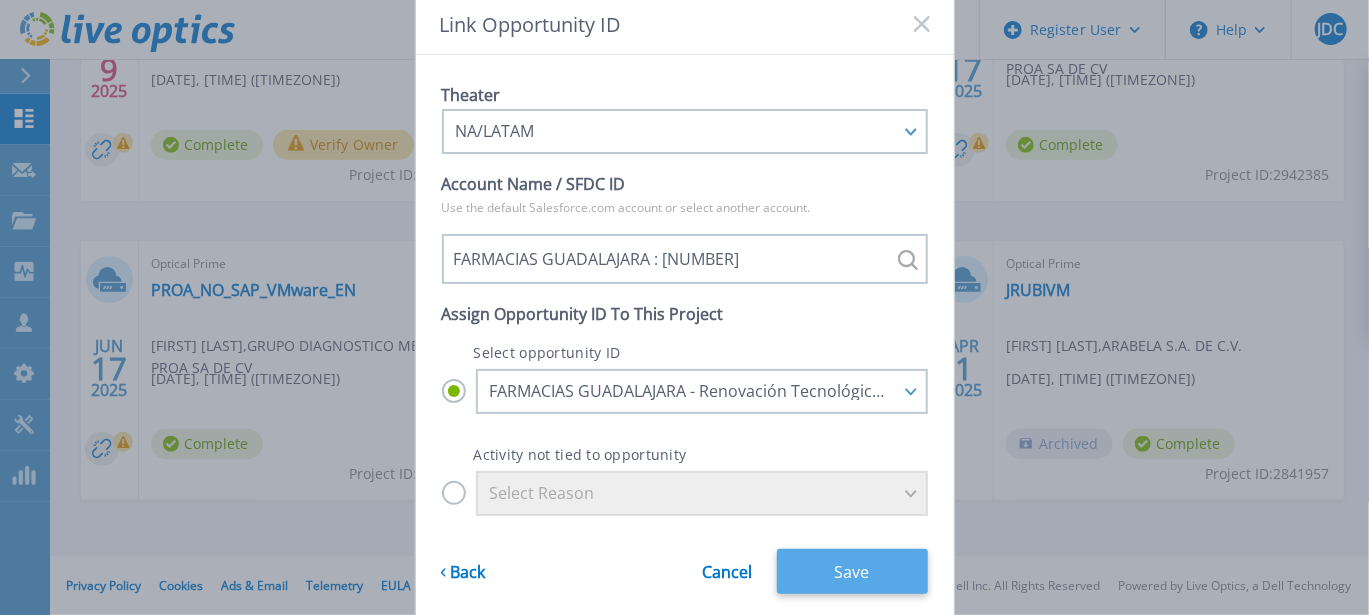 click on "Save" at bounding box center [852, 571] 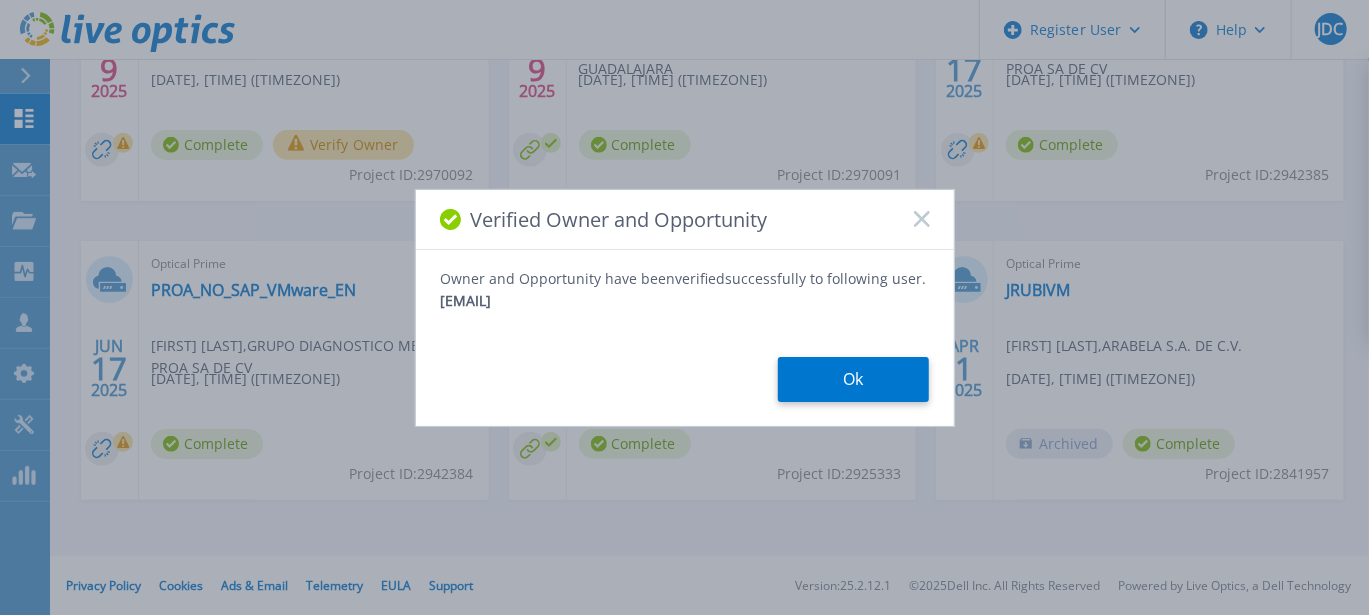 click on "Ok" at bounding box center [853, 379] 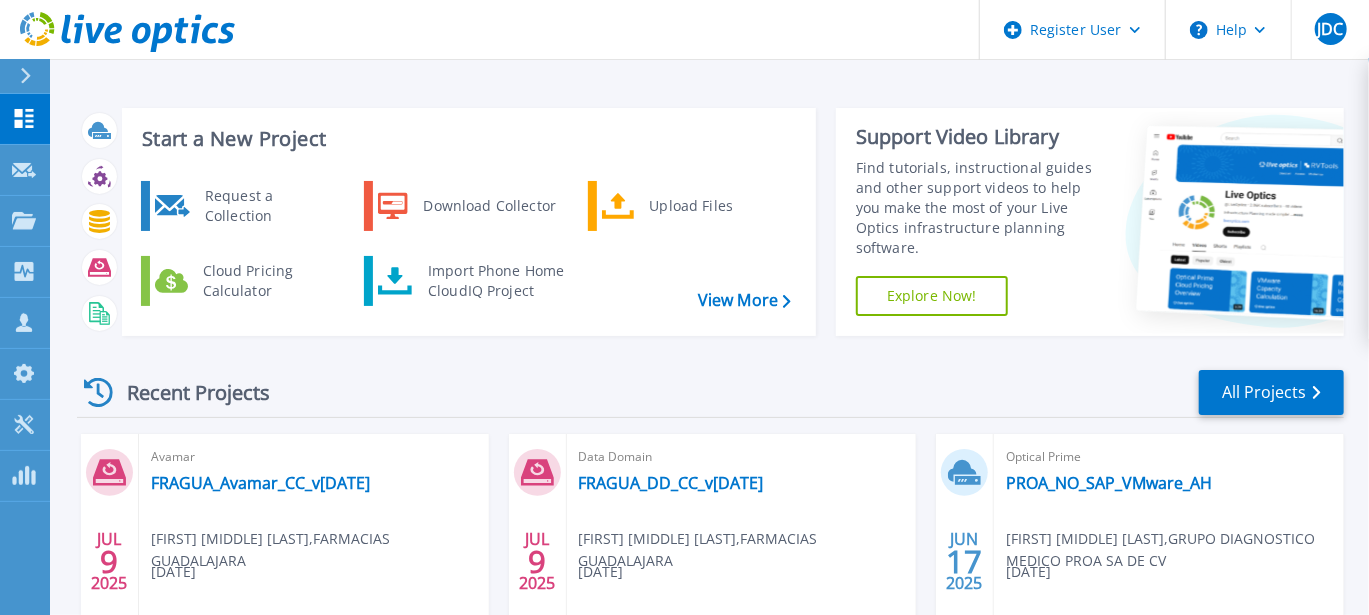 scroll, scrollTop: 200, scrollLeft: 0, axis: vertical 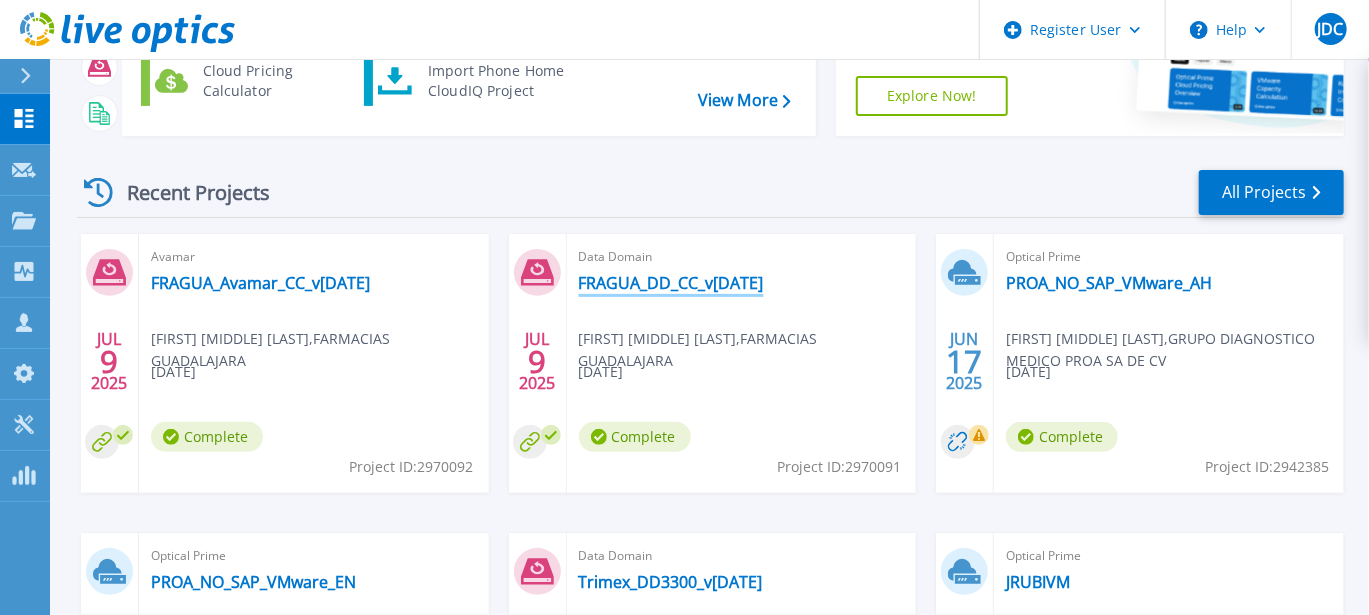 click on "FRAGUA_DD_CC_v[DATE]" at bounding box center (671, 283) 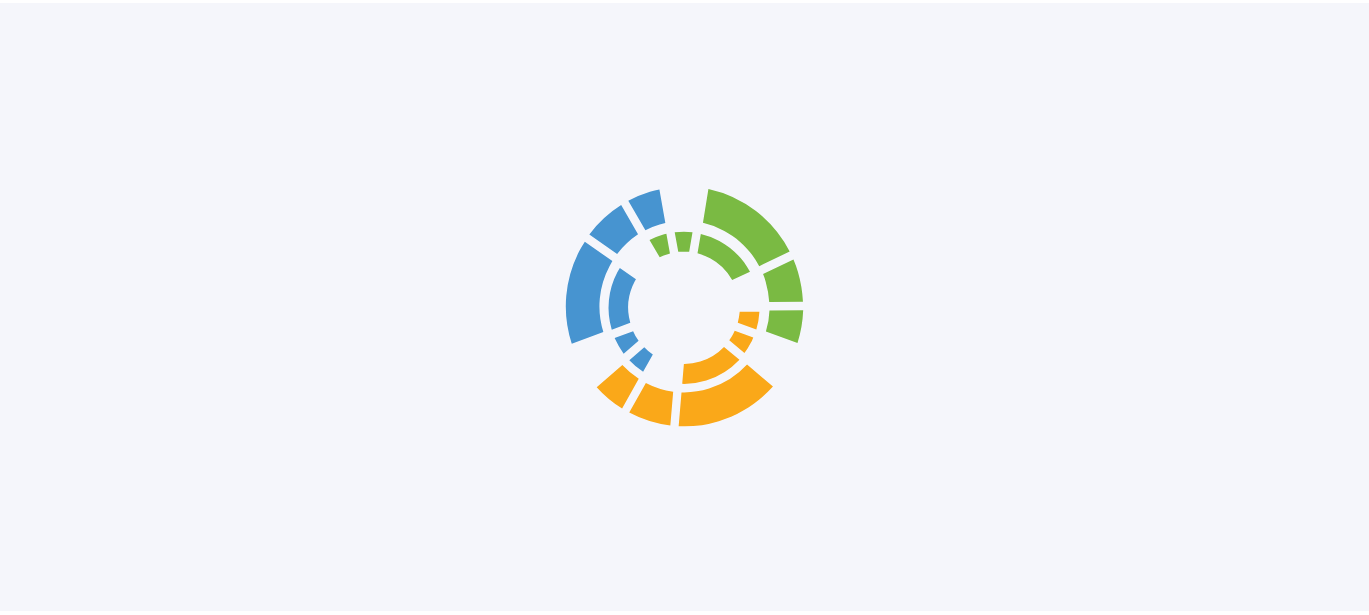 scroll, scrollTop: 0, scrollLeft: 0, axis: both 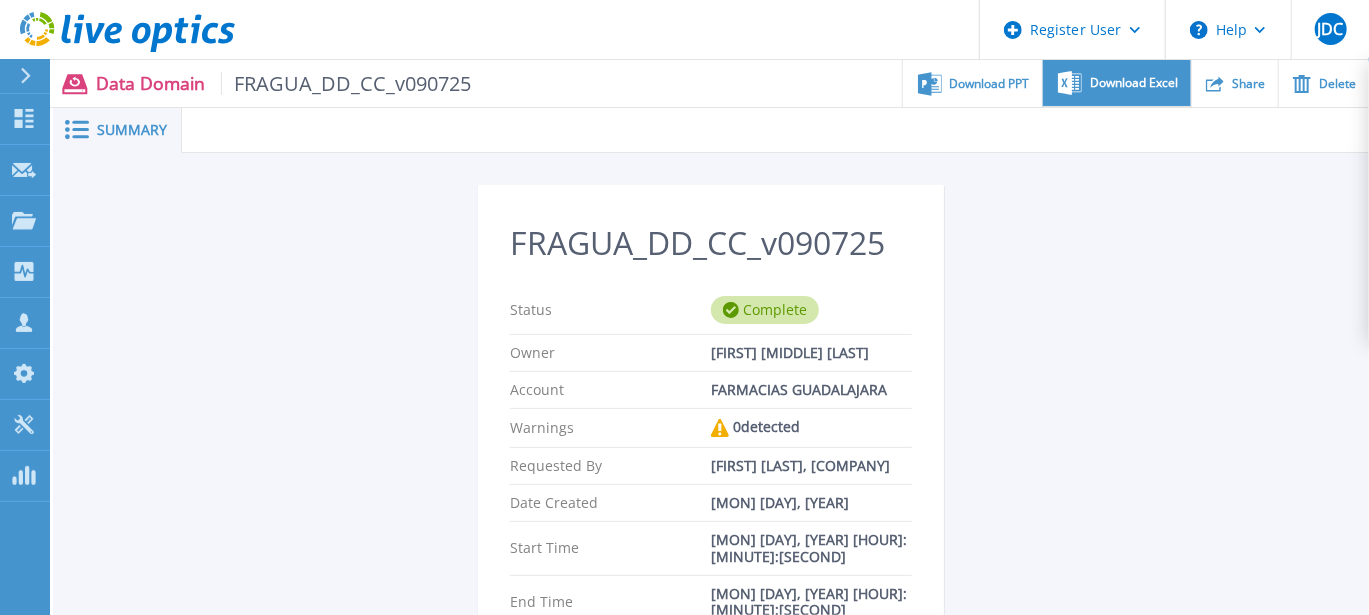 click on "Download Excel" at bounding box center (990, 84) 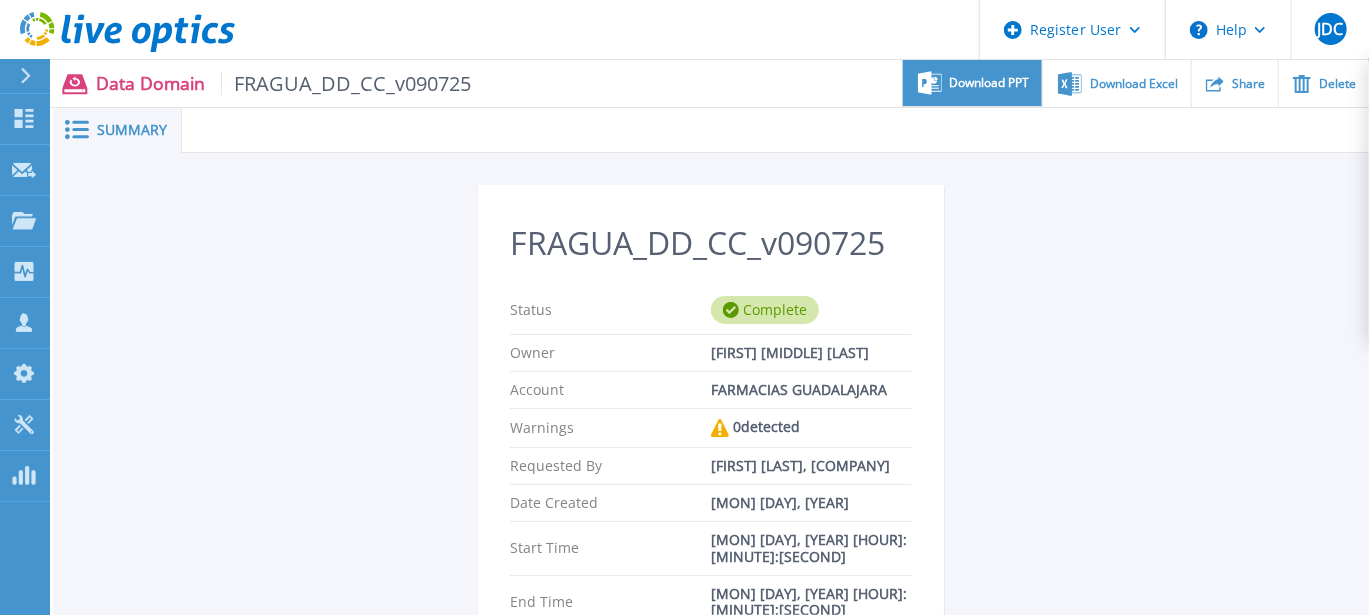click on "Download PPT" at bounding box center (990, 83) 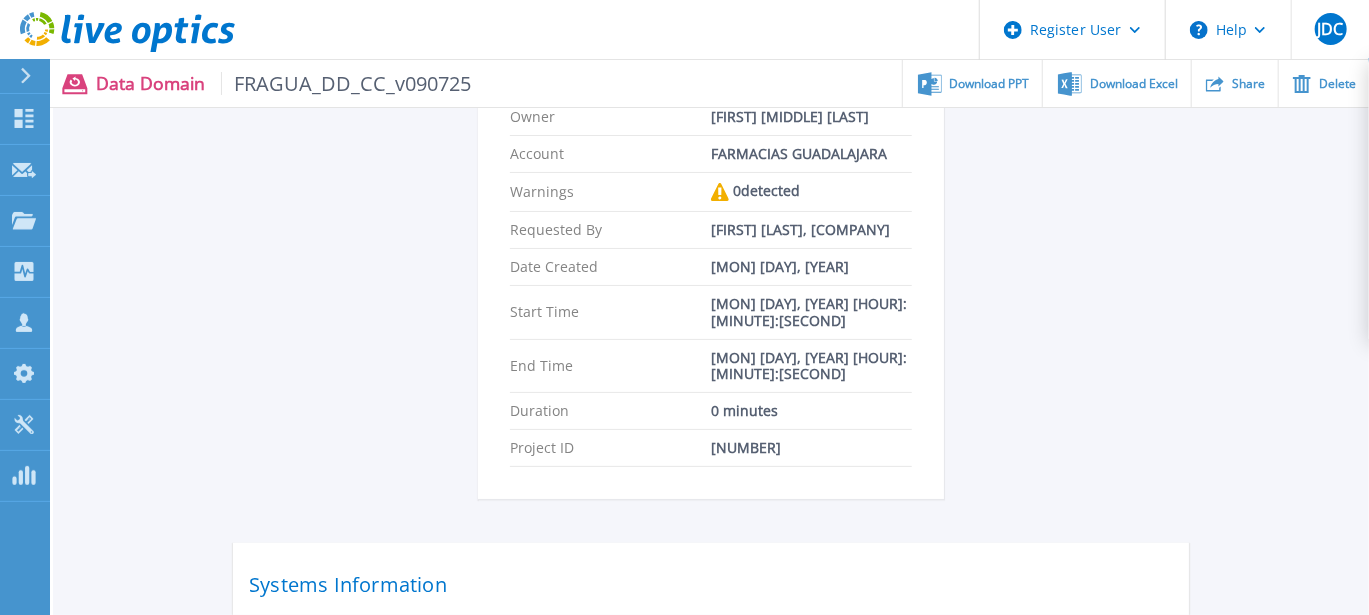 scroll, scrollTop: 0, scrollLeft: 0, axis: both 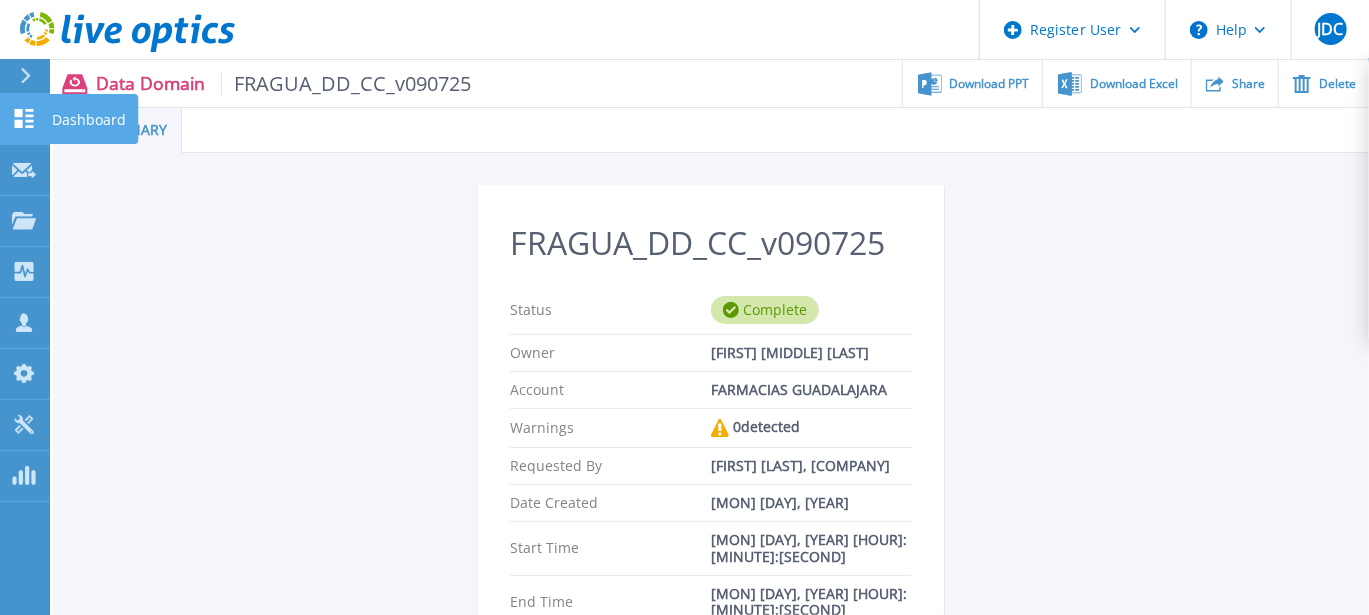 click at bounding box center [24, 118] 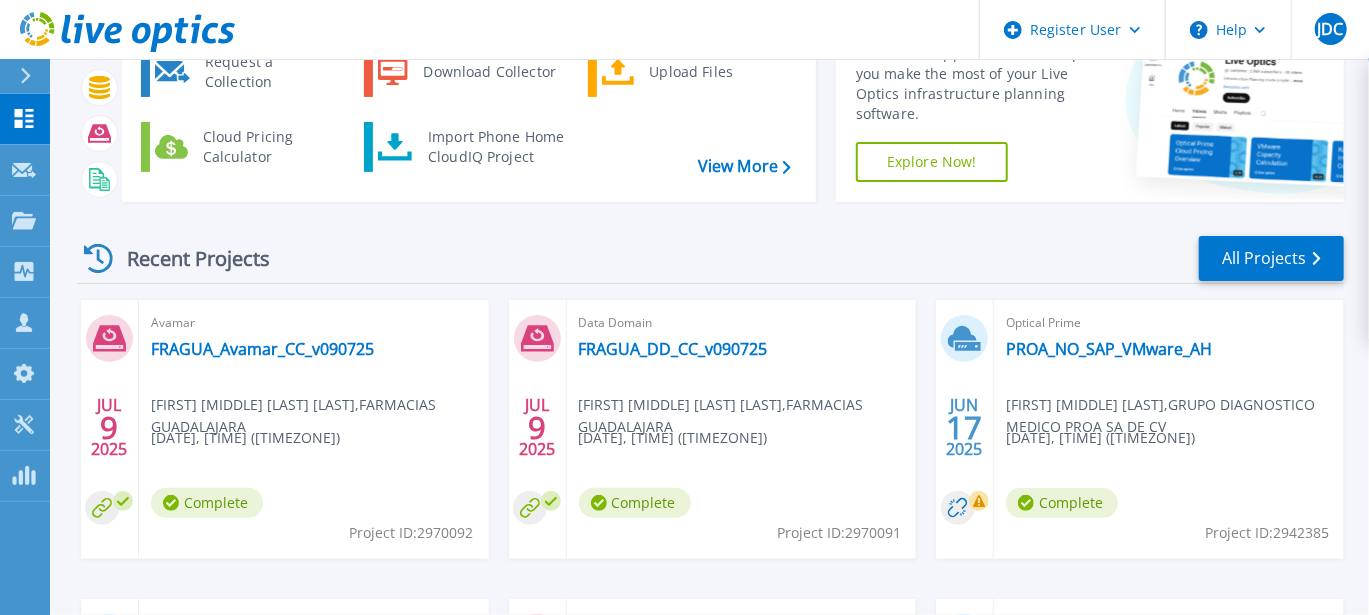 scroll, scrollTop: 299, scrollLeft: 0, axis: vertical 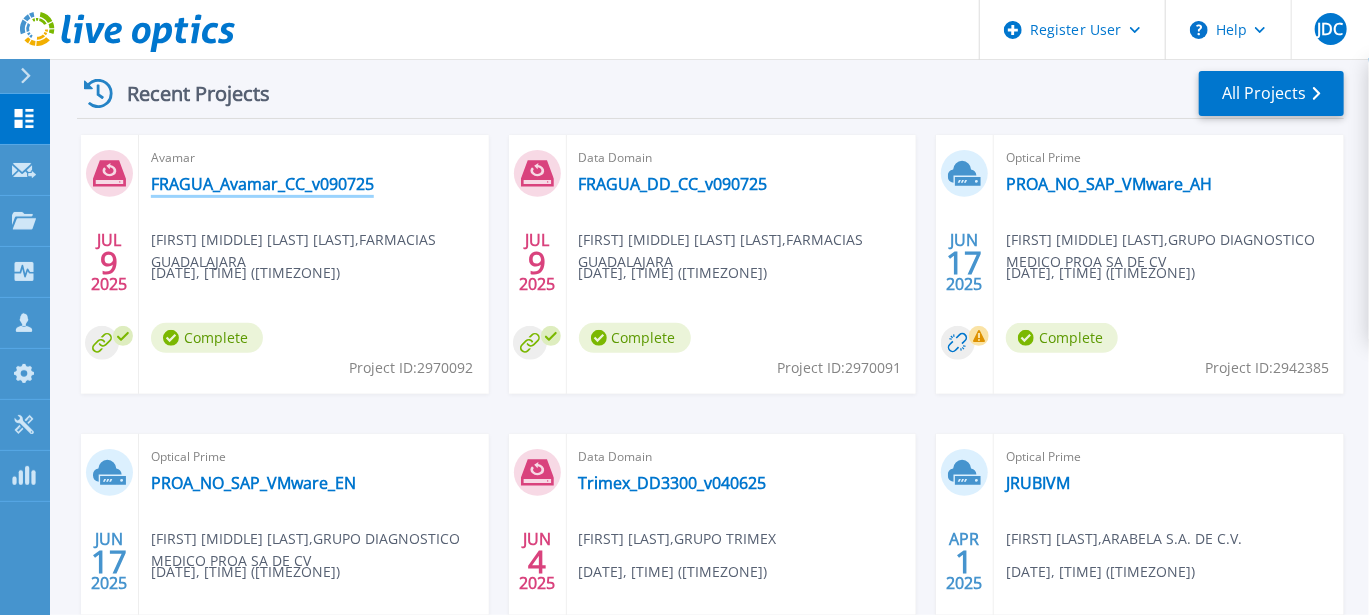 click on "FRAGUA_Avamar_CC_v090725" at bounding box center [262, 184] 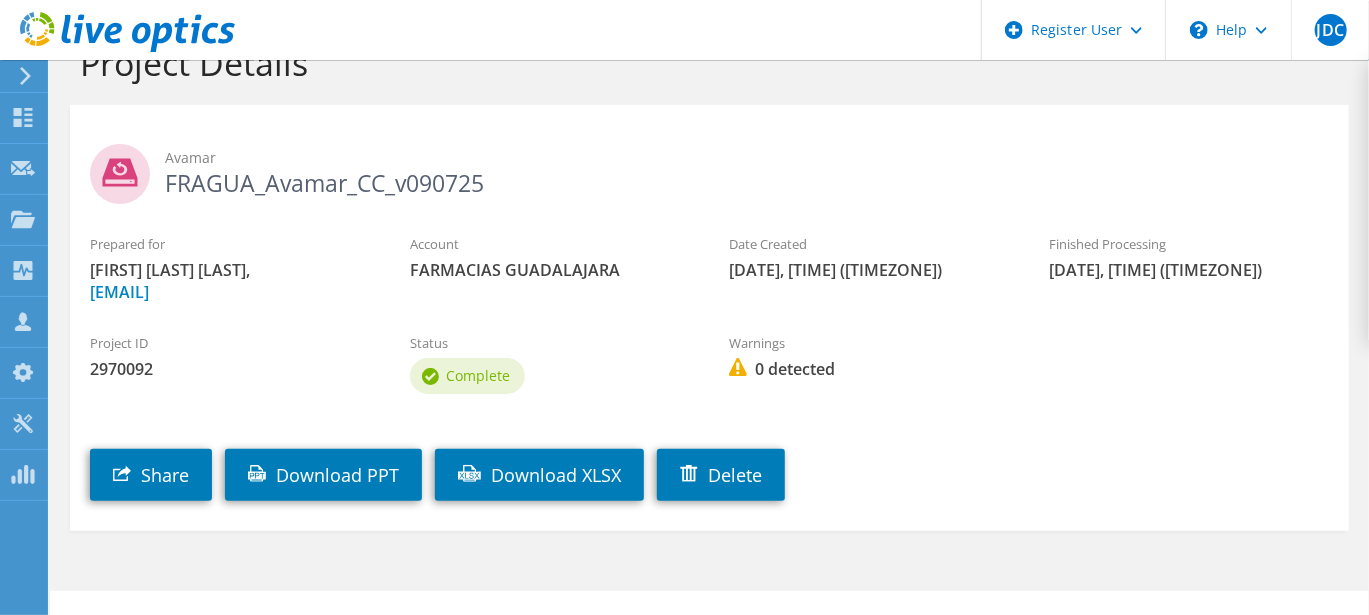 scroll, scrollTop: 108, scrollLeft: 0, axis: vertical 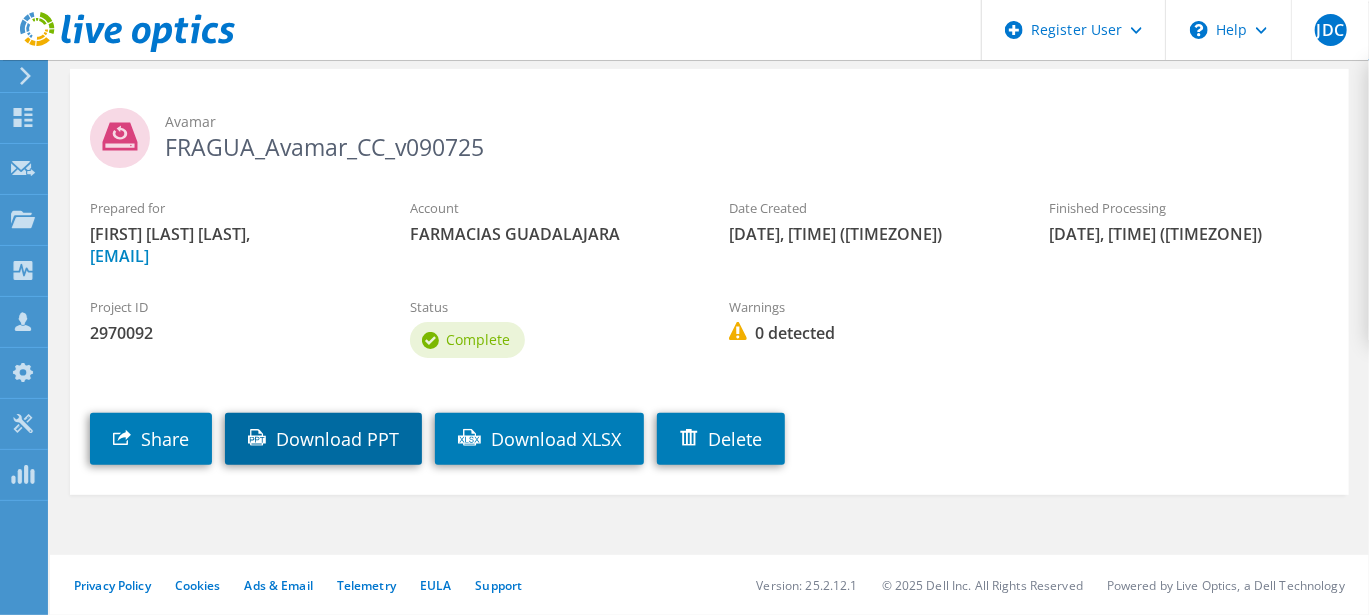 click on "Download PPT" at bounding box center (323, 439) 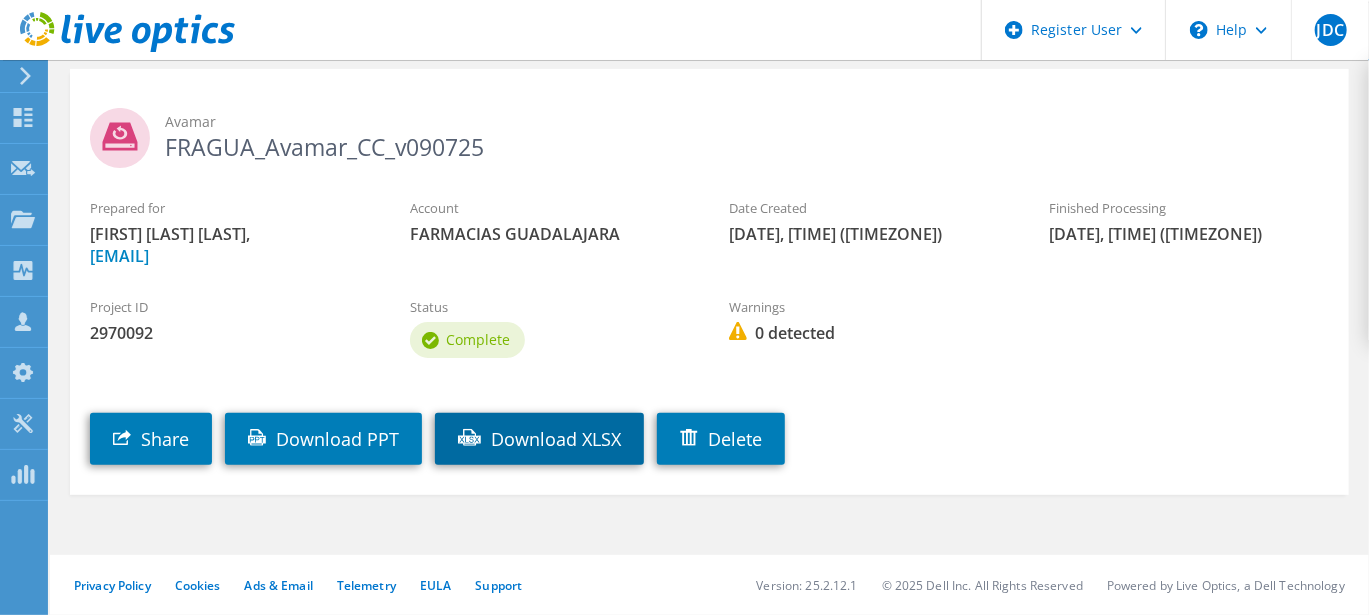 click on "Download XLSX" at bounding box center [539, 439] 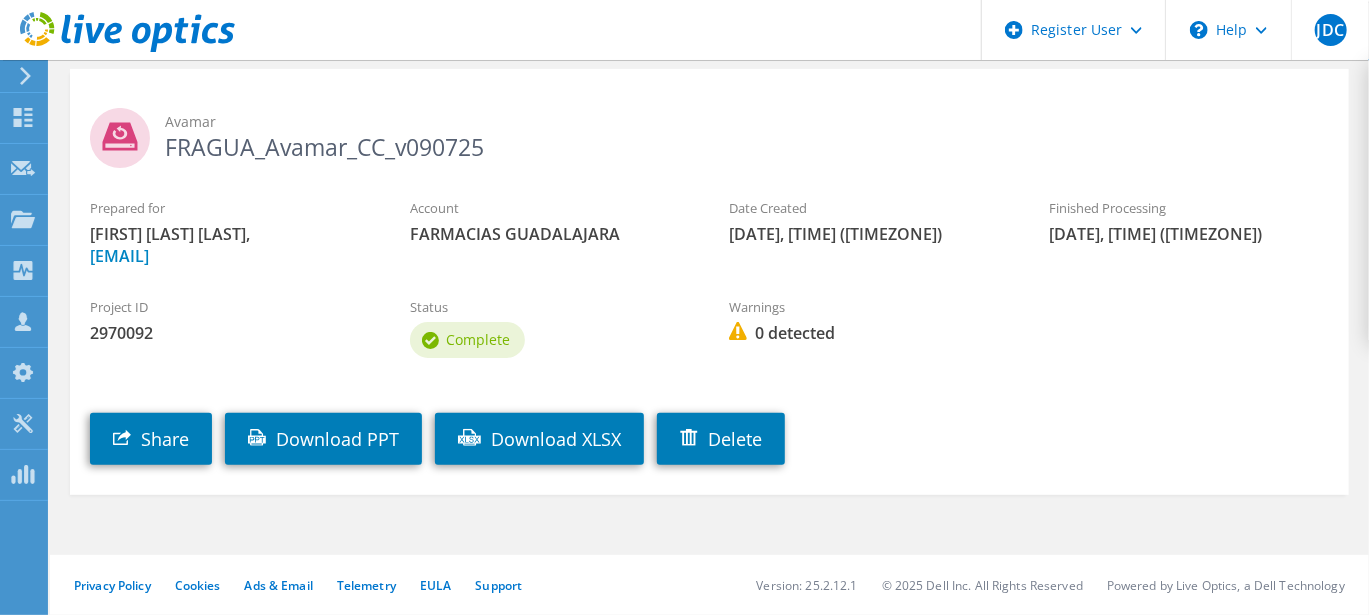 click on "Avamar
FRAGUA_Avamar_CC_v090725" at bounding box center (709, 133) 